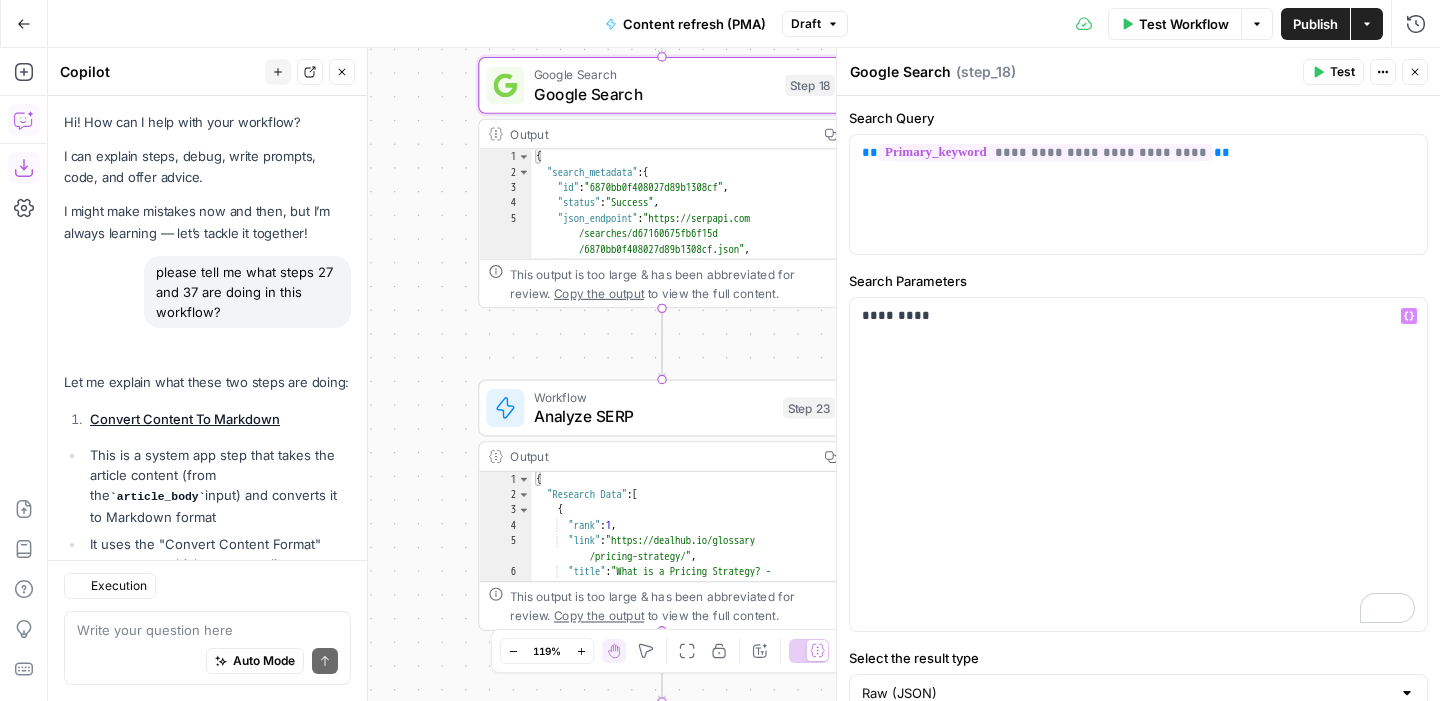 scroll, scrollTop: 0, scrollLeft: 0, axis: both 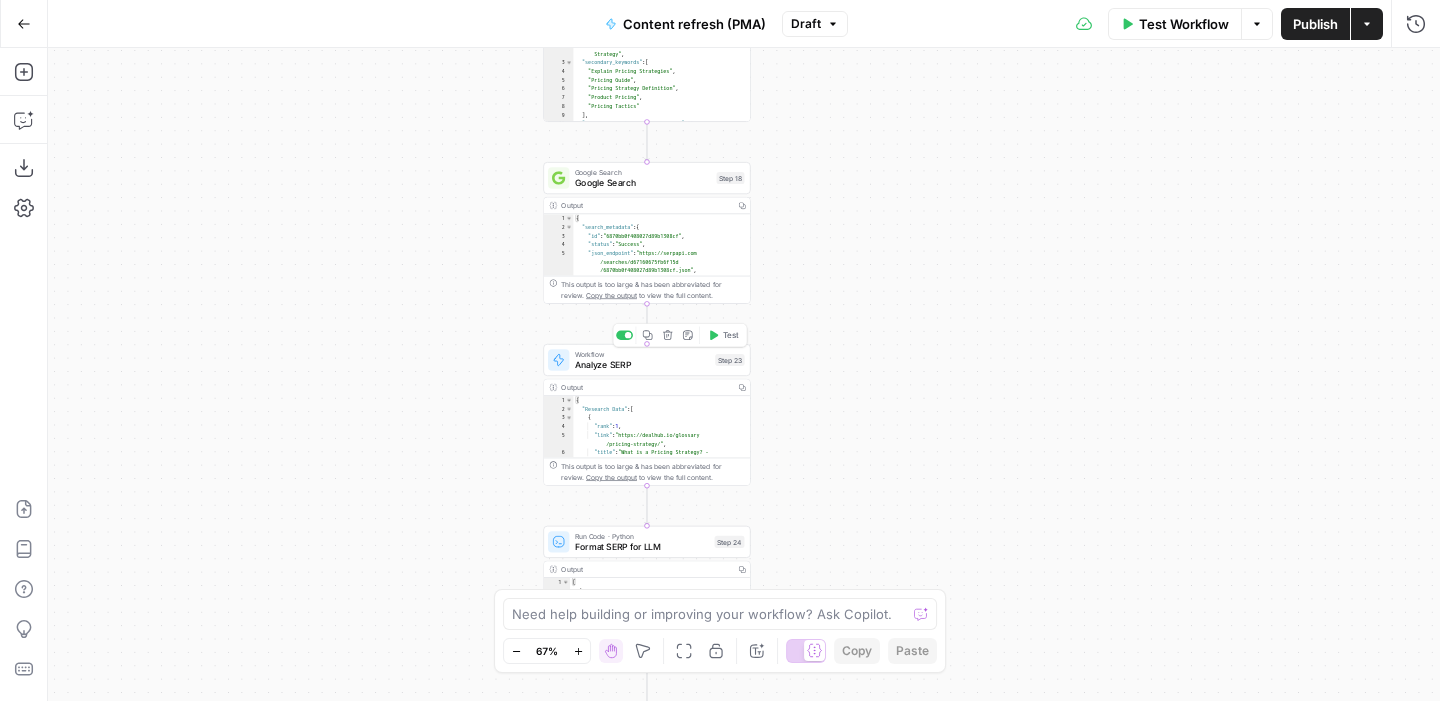 click on "Analyze SERP" at bounding box center [642, 364] 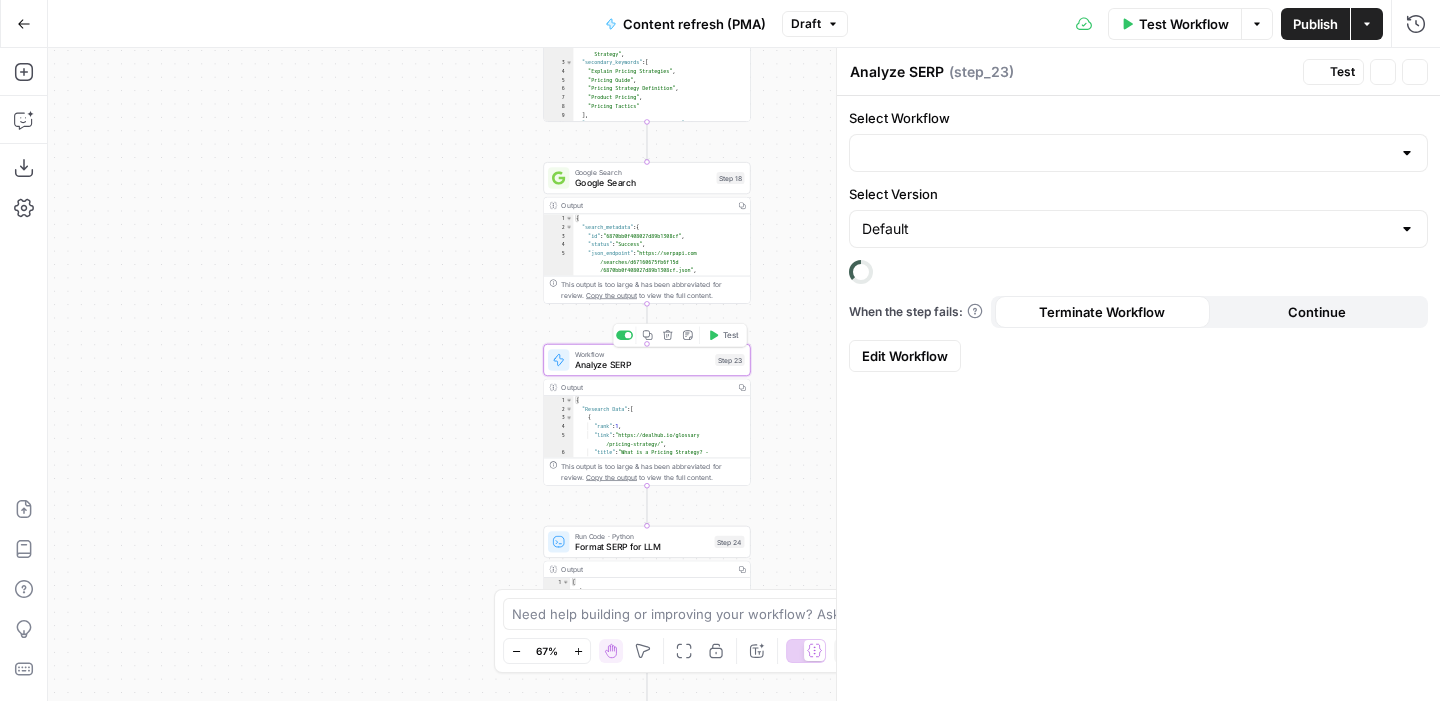 type on "Analyze SERP" 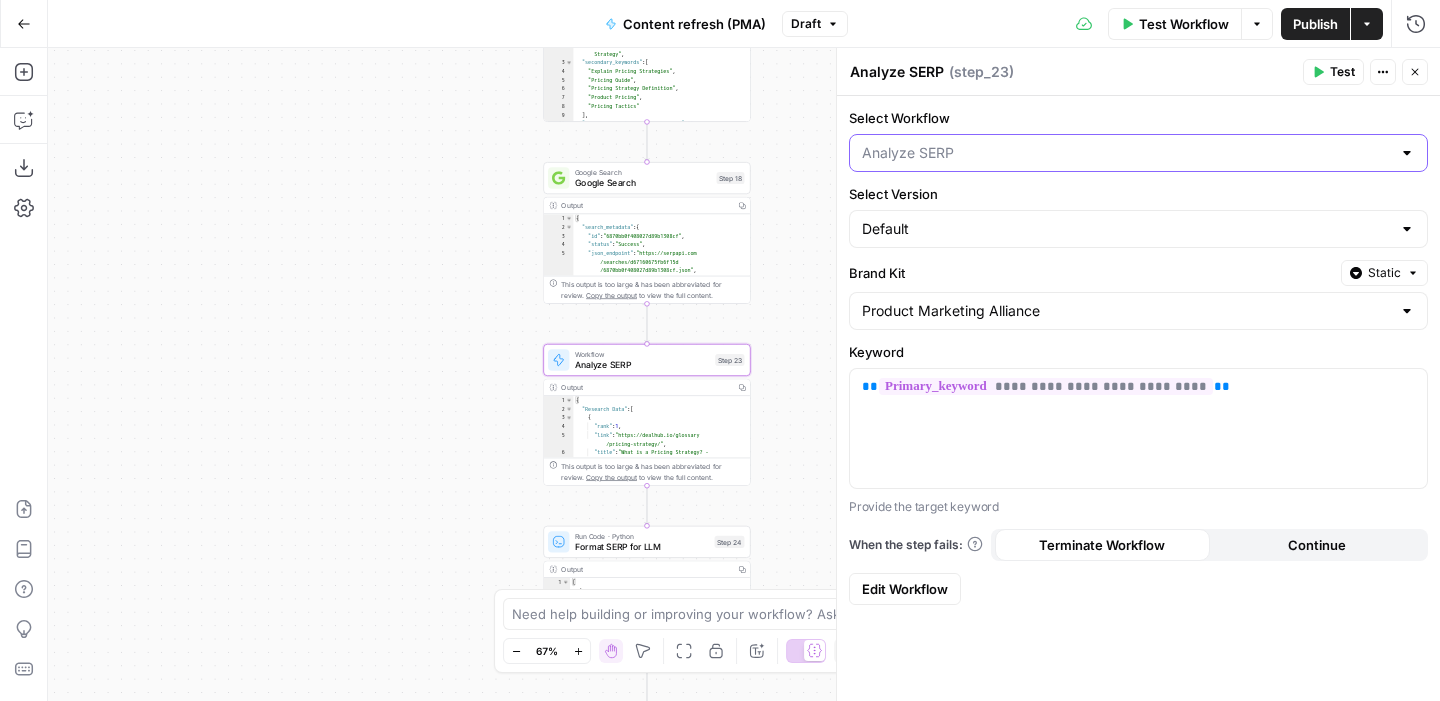 click on "Select Workflow" at bounding box center (1126, 153) 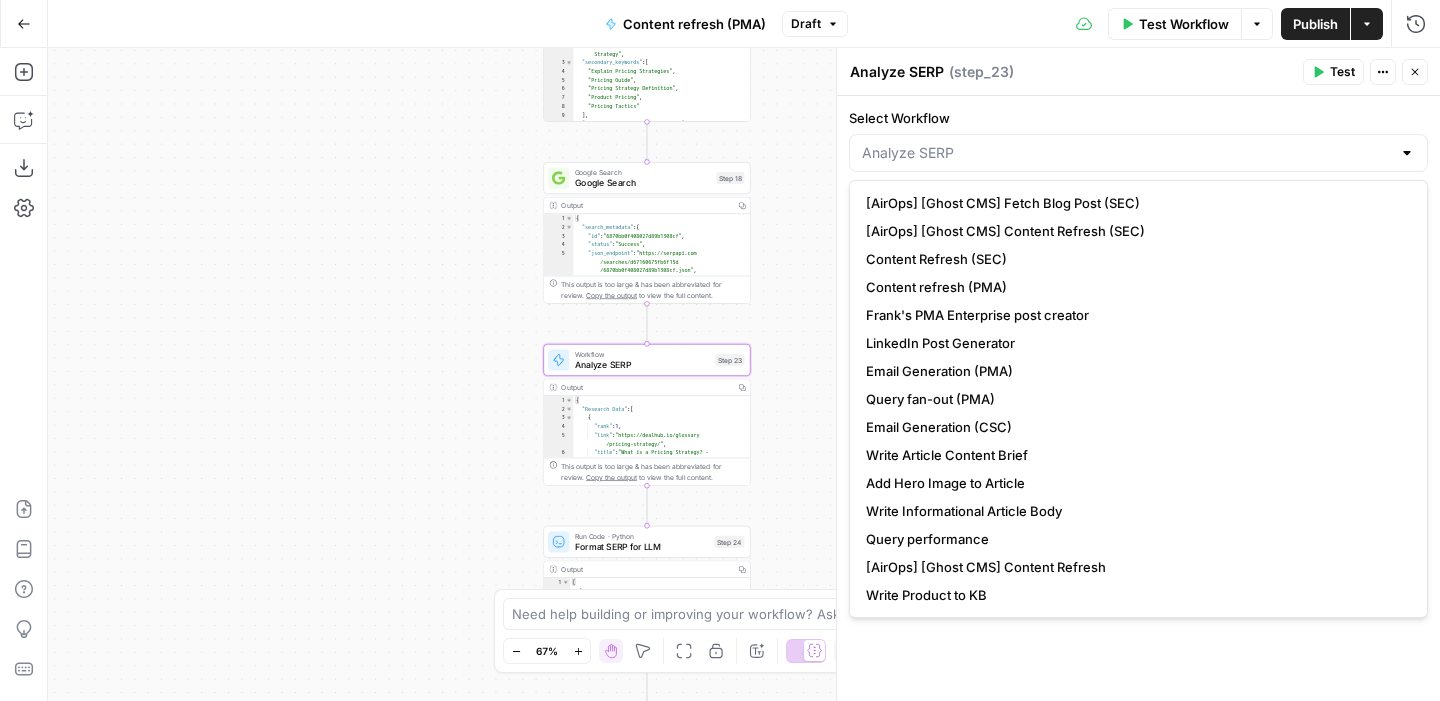 type on "Analyze SERP" 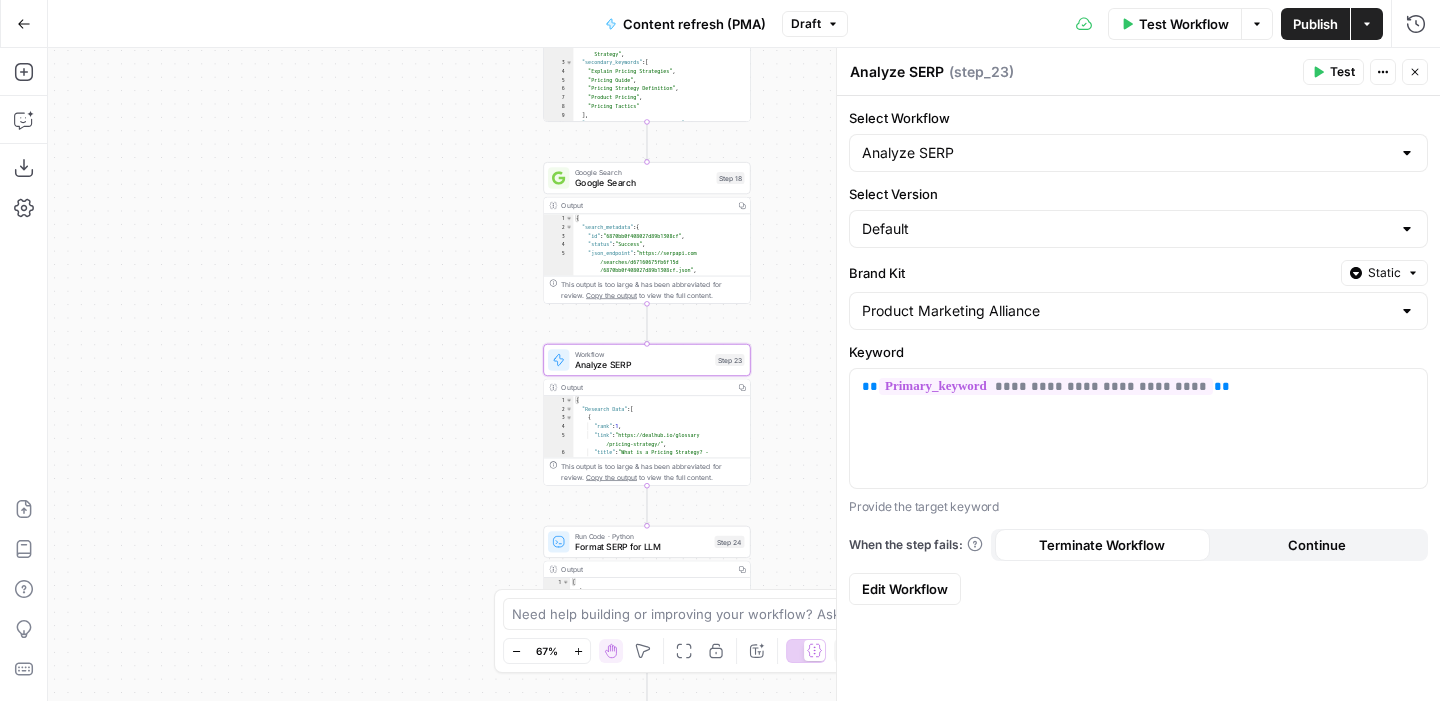 click on "Select Workflow" at bounding box center [1138, 118] 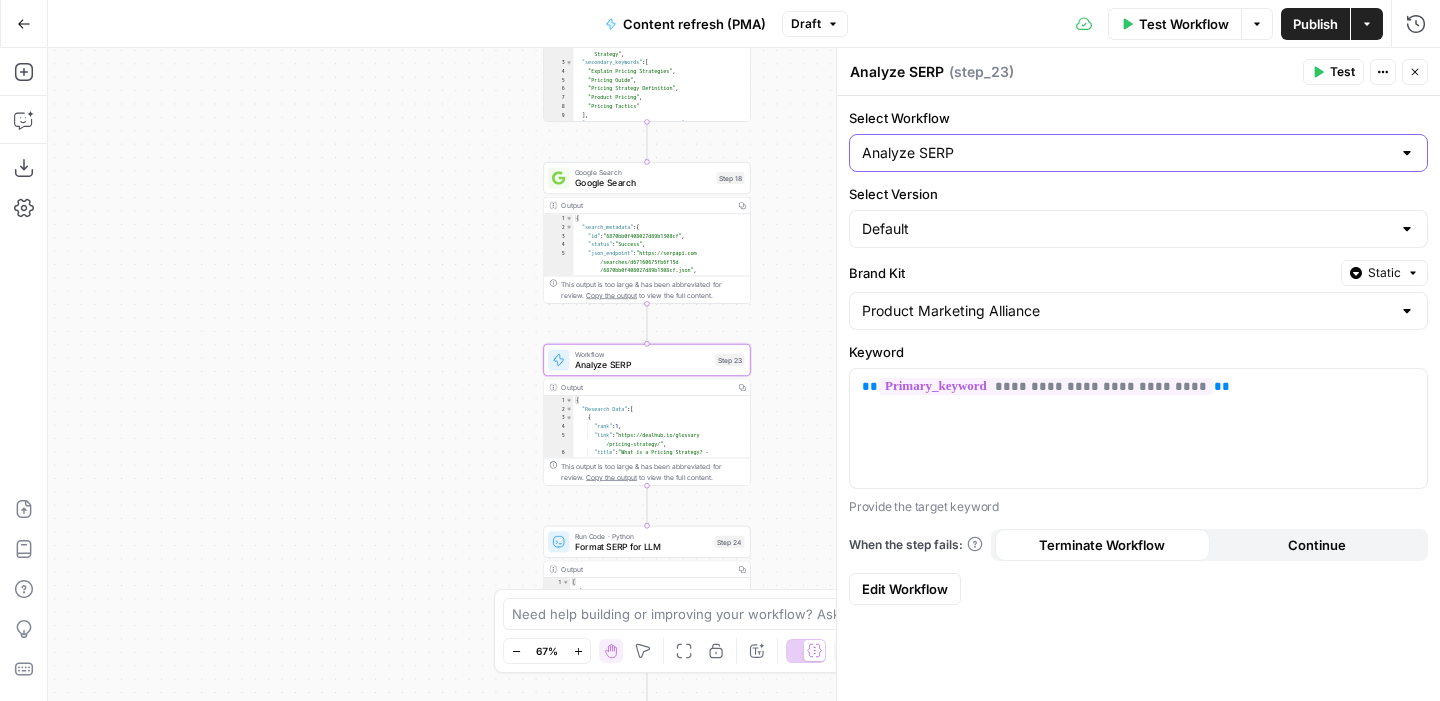 click on "Analyze SERP" at bounding box center (1126, 153) 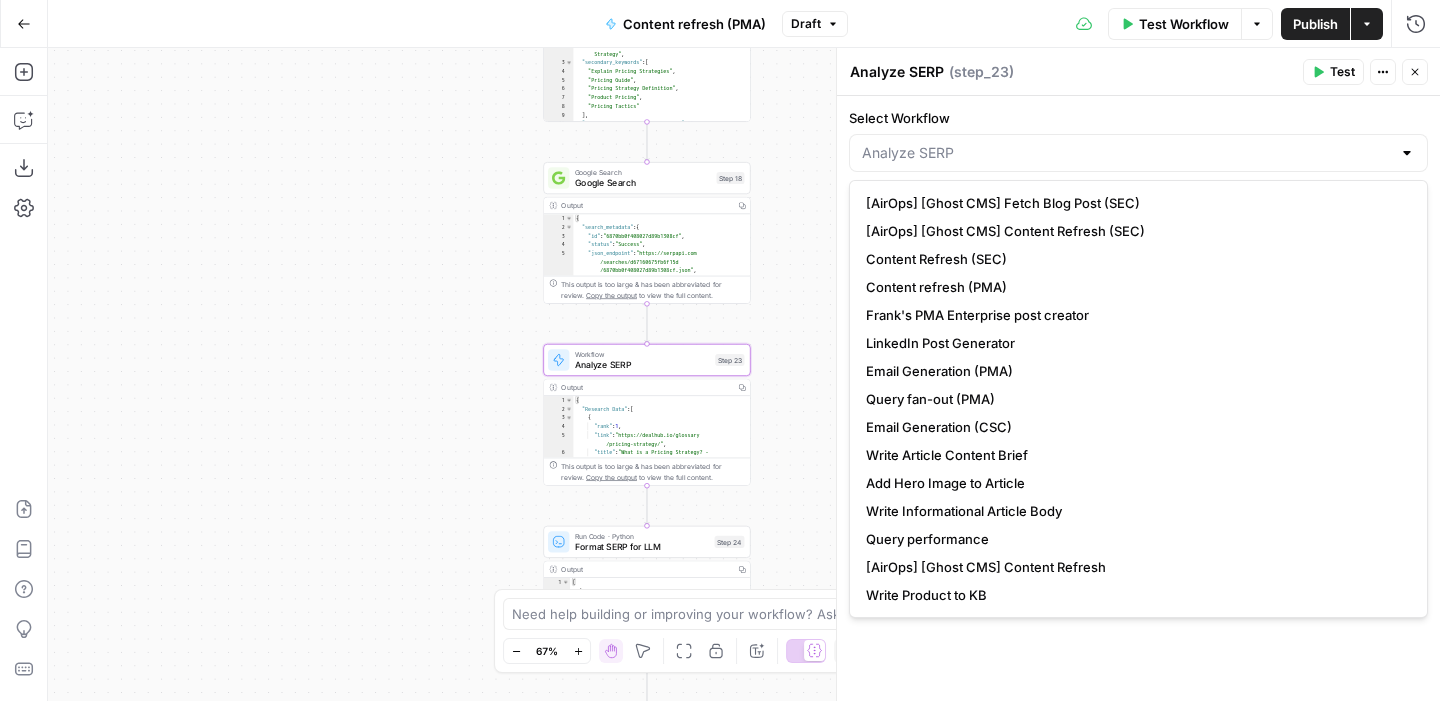 type on "Analyze SERP" 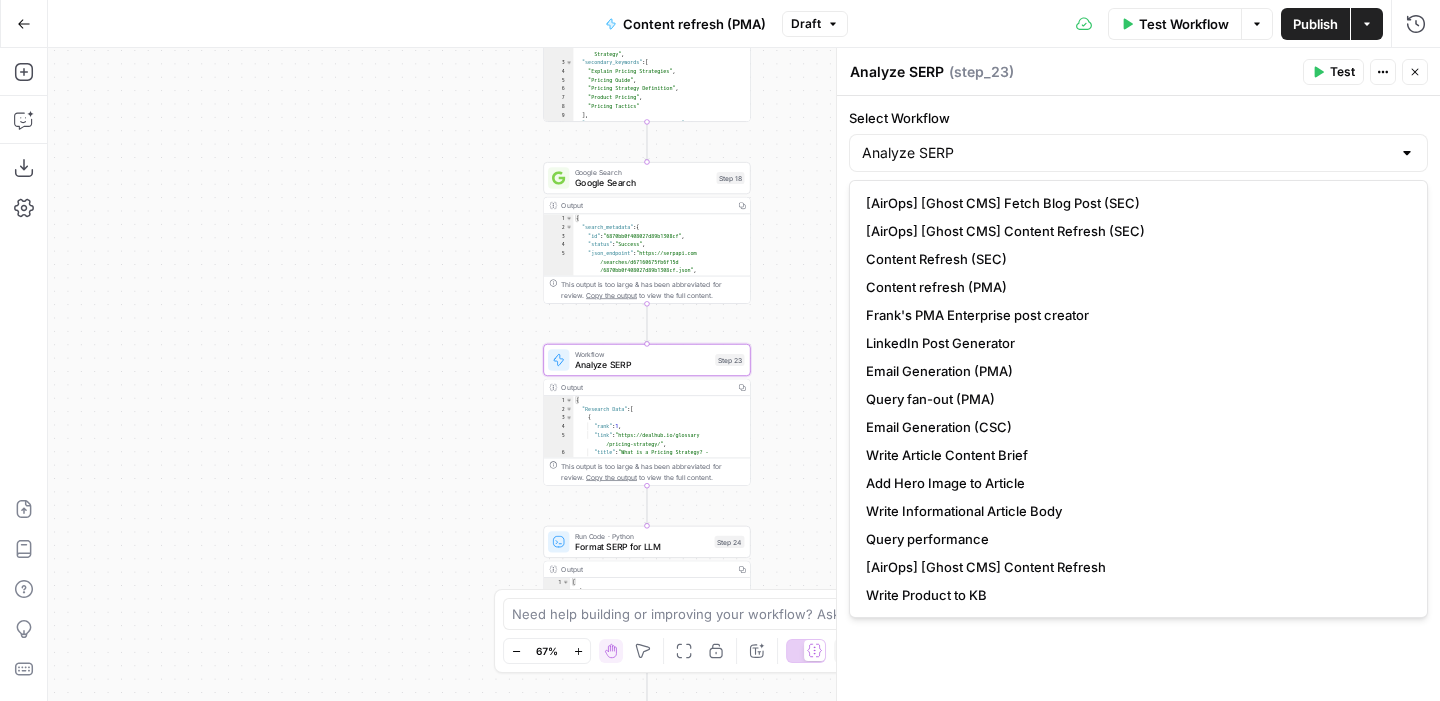click on "Select Workflow" at bounding box center [1138, 118] 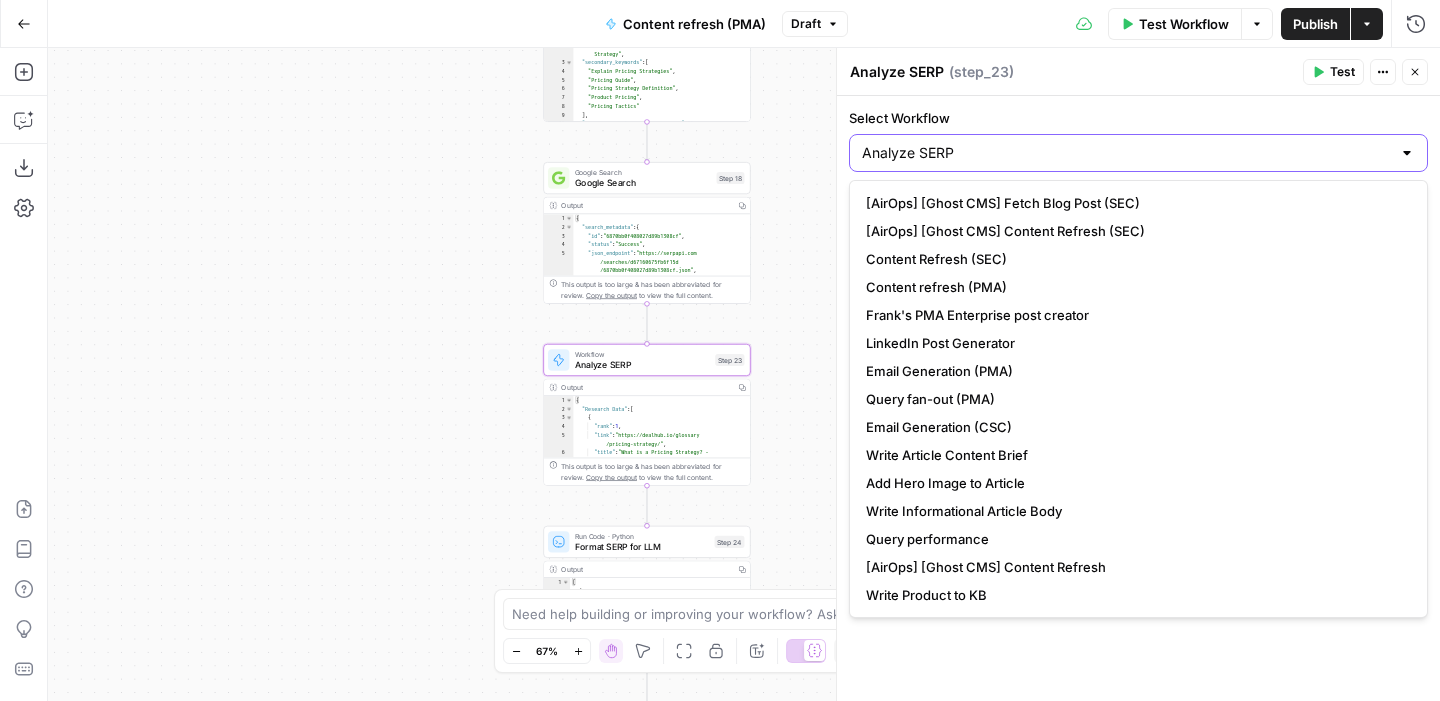 click on "Analyze SERP" at bounding box center (1126, 153) 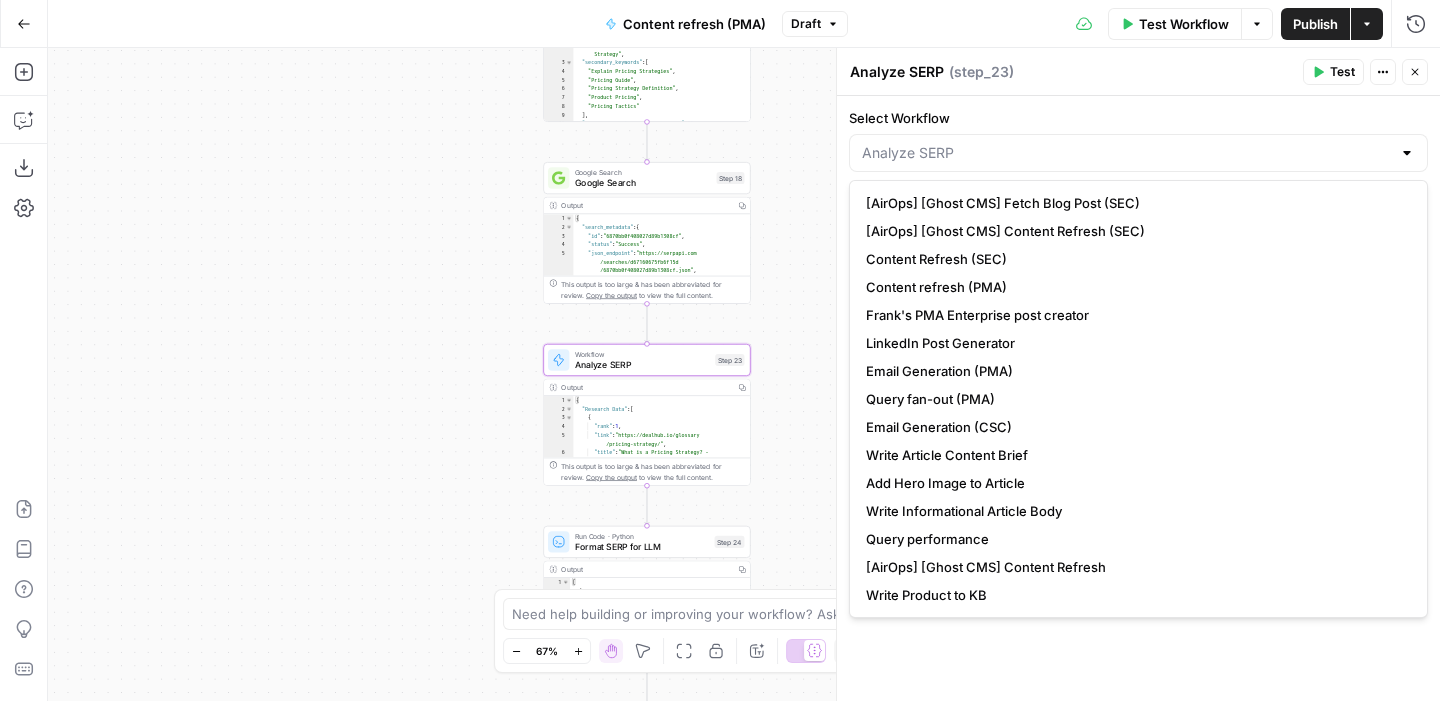 type on "Analyze SERP" 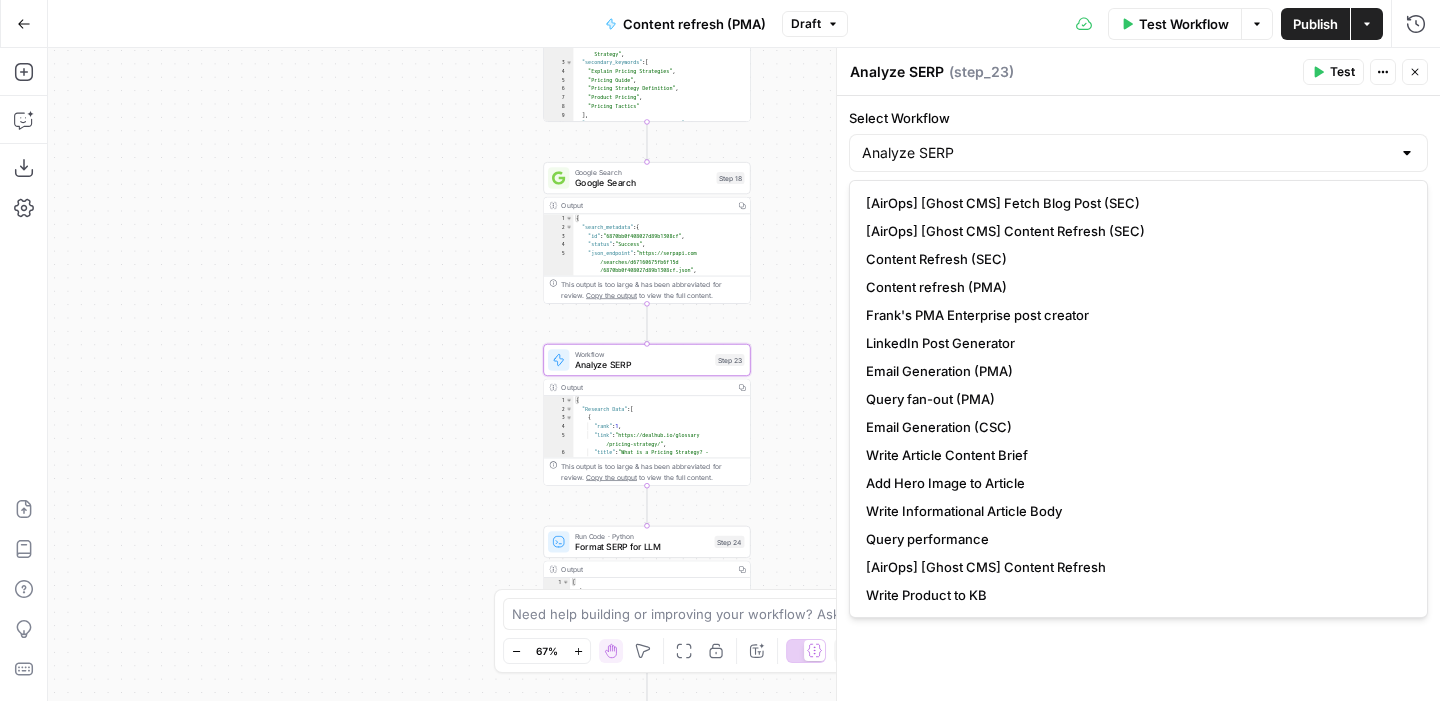 click on "**********" at bounding box center (744, 374) 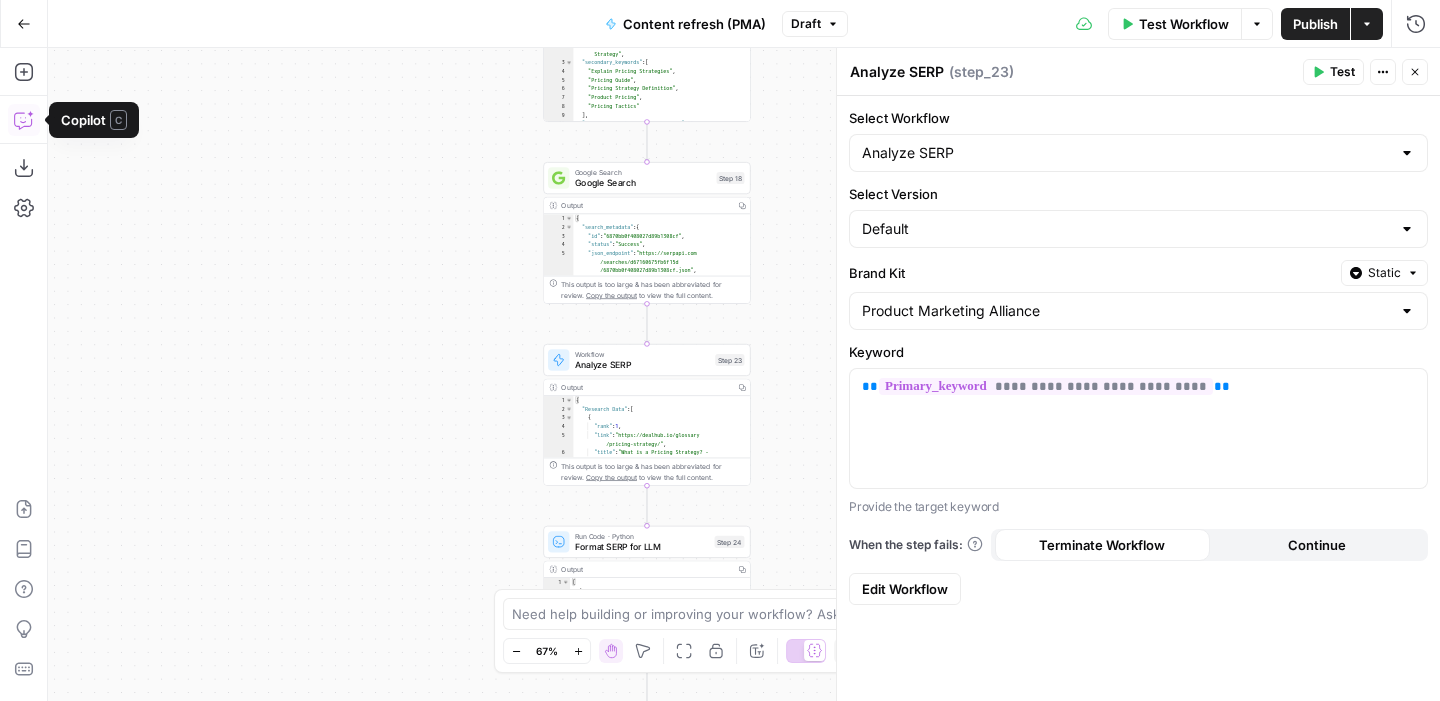 click on "Copilot" at bounding box center (24, 120) 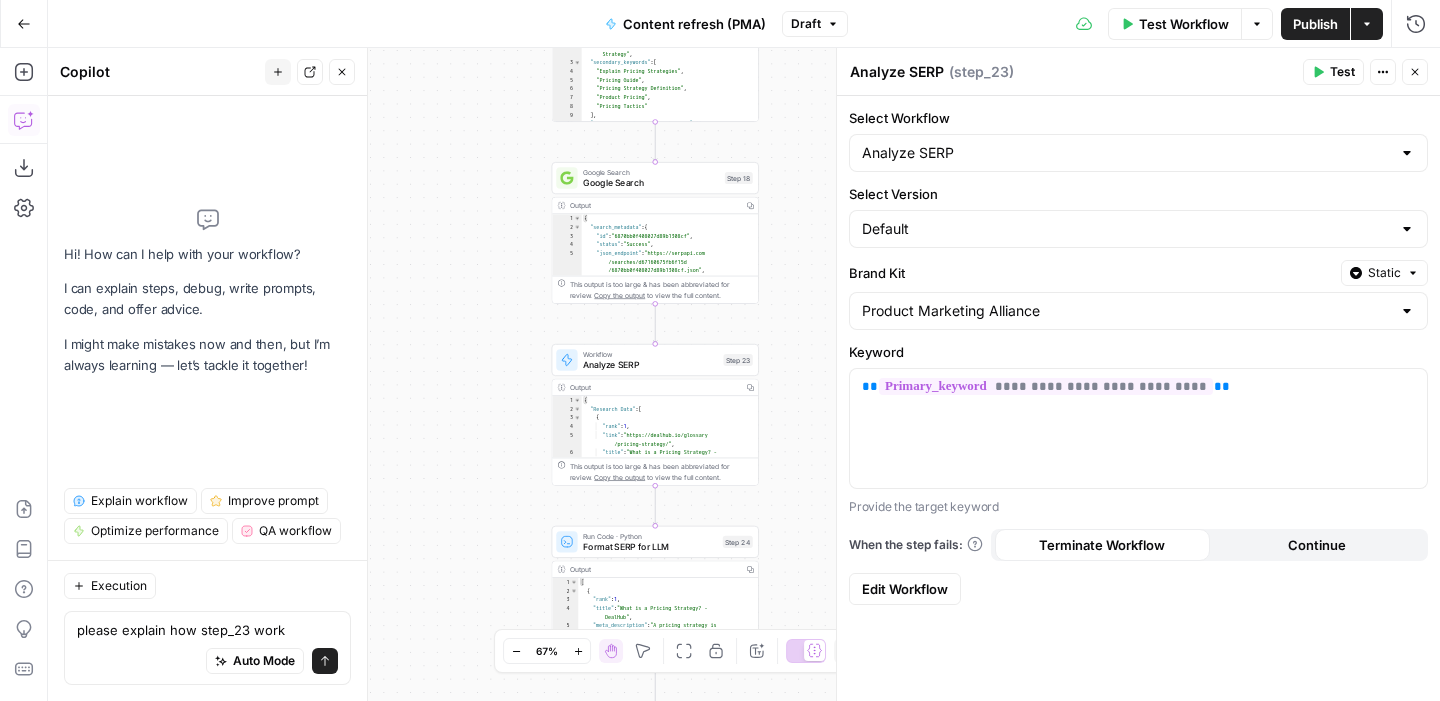 type on "please explain how step_23 works" 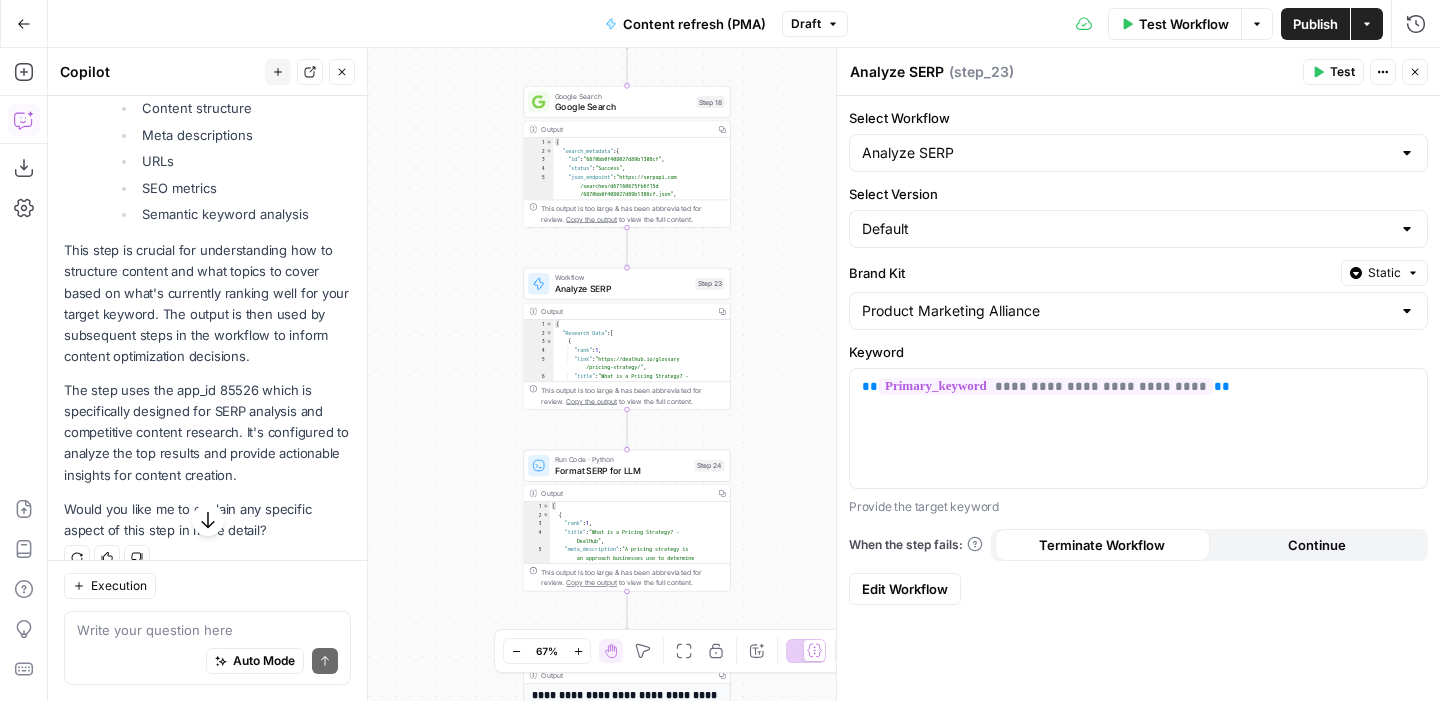 scroll, scrollTop: 1013, scrollLeft: 0, axis: vertical 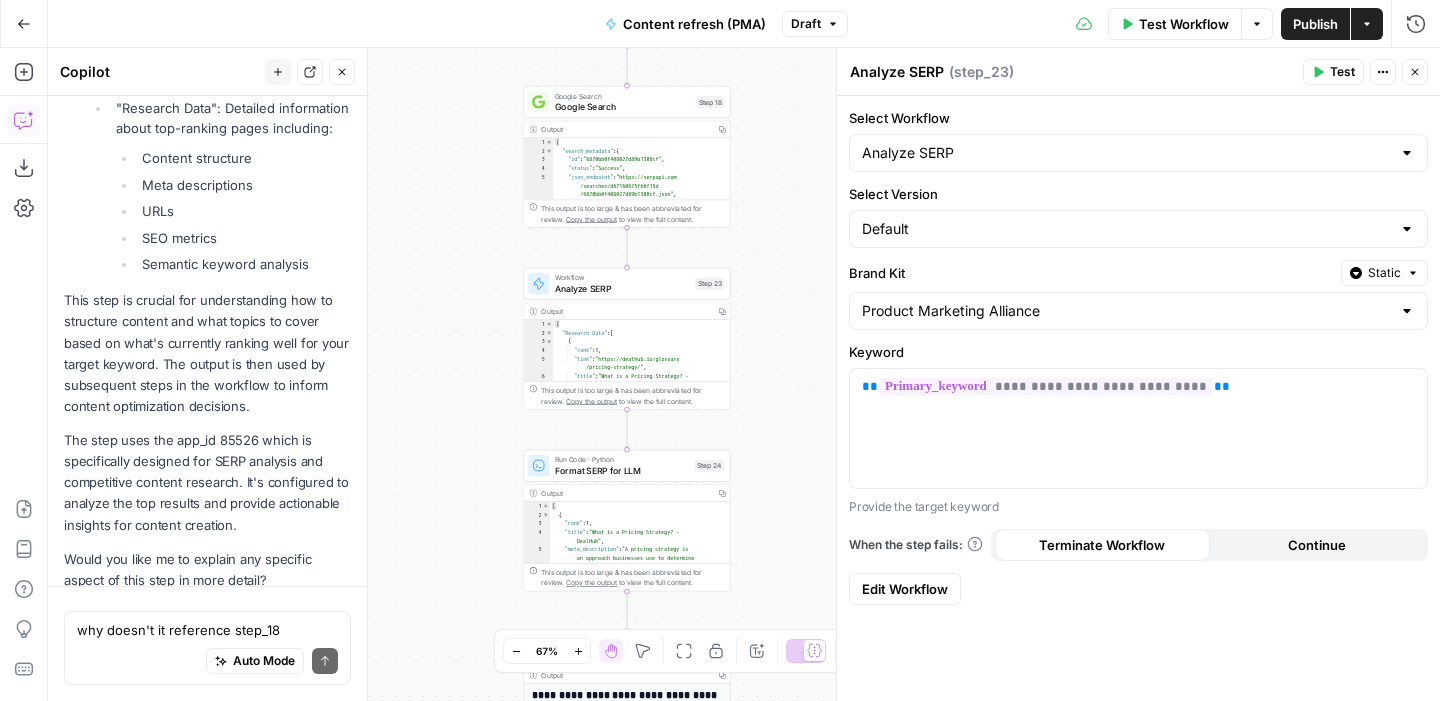 type on "why doesn't it reference step_18?" 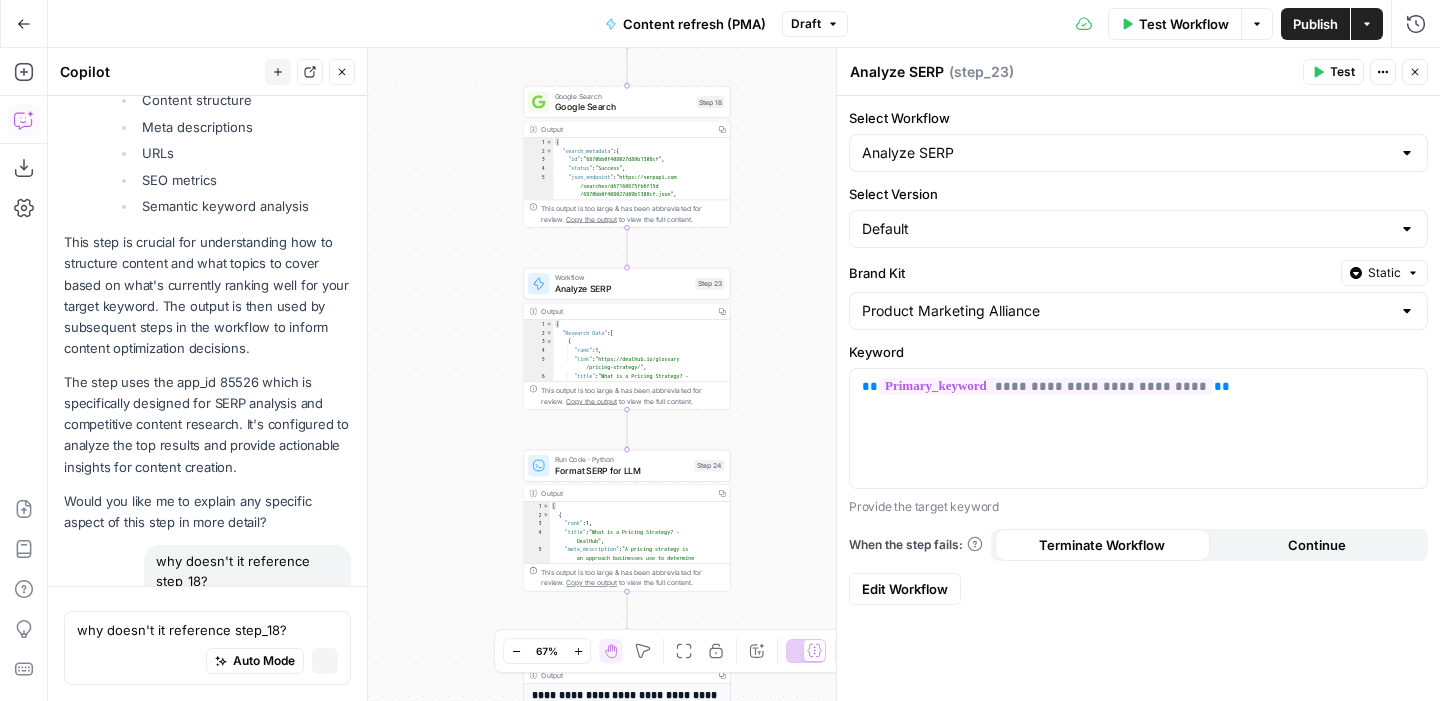 type 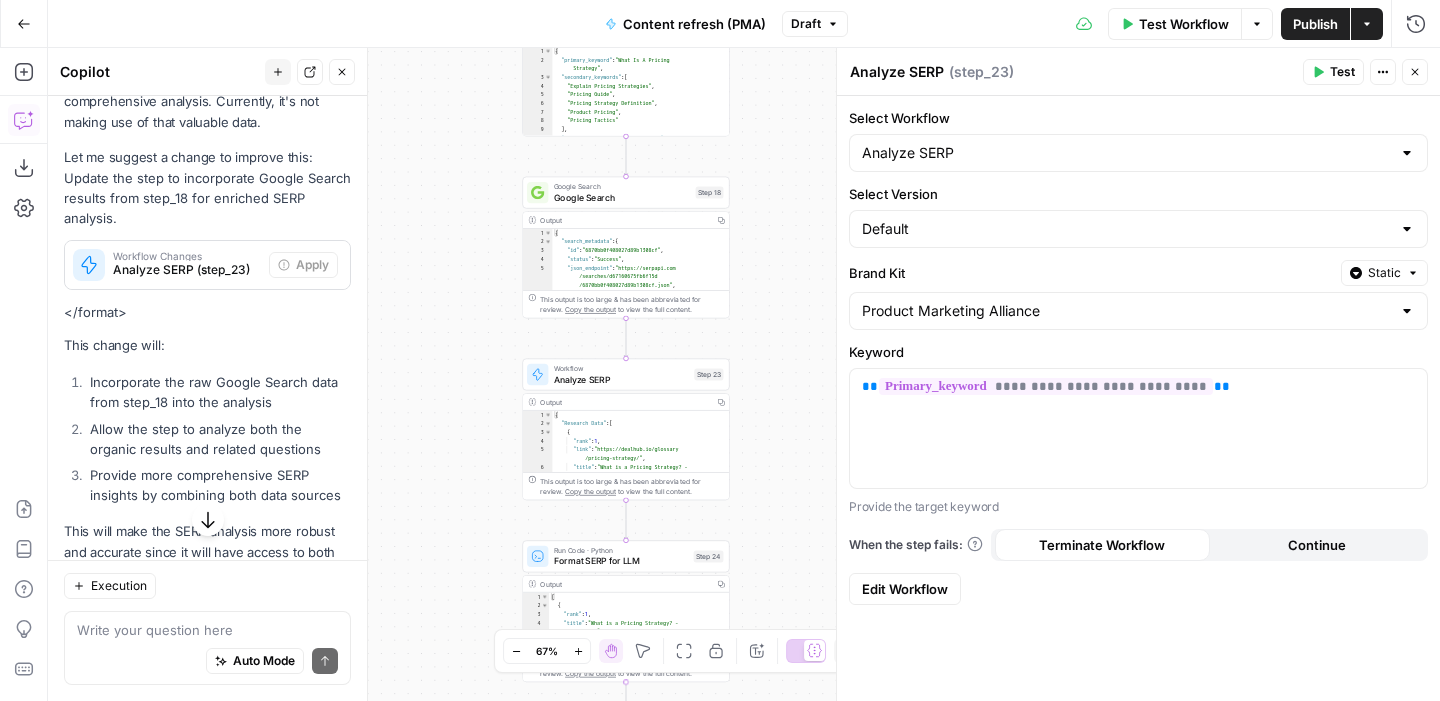 scroll, scrollTop: 1666, scrollLeft: 0, axis: vertical 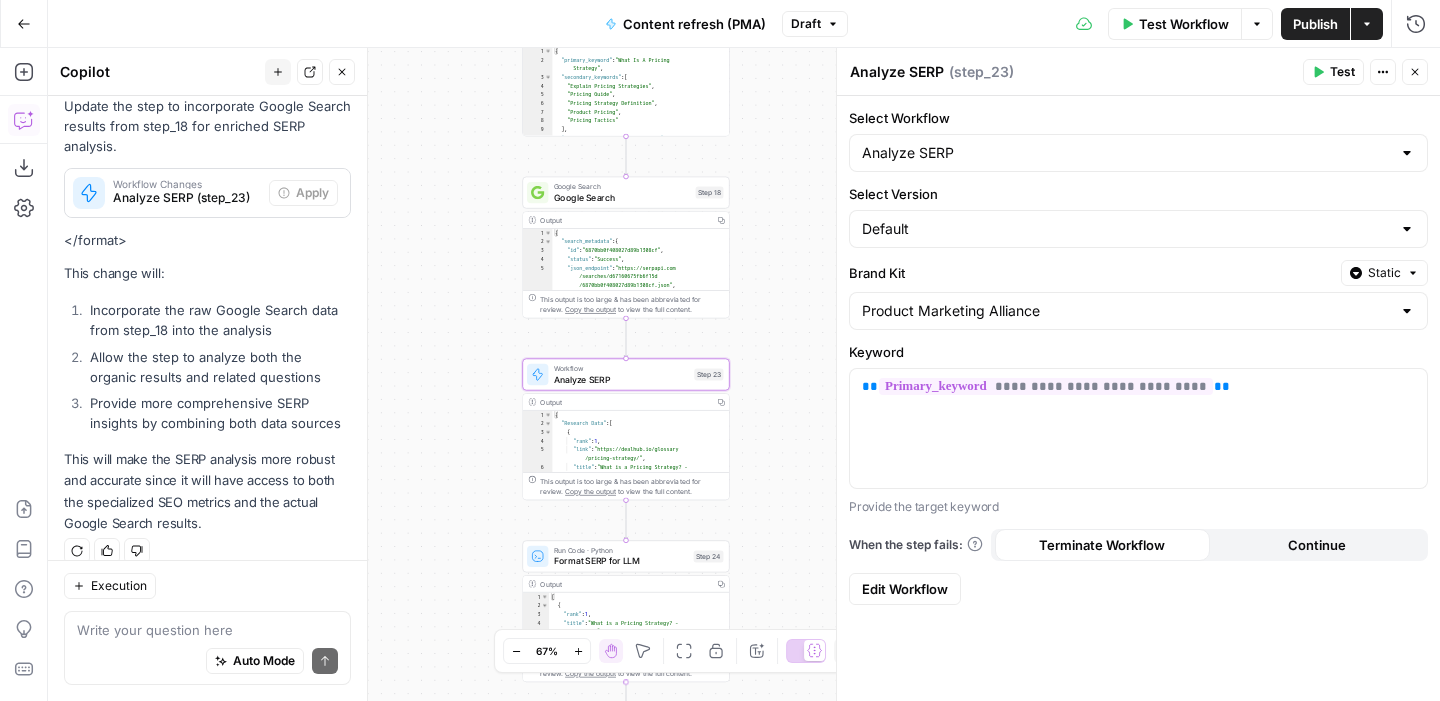 click on "Analyze SERP (step_23)" at bounding box center [187, 198] 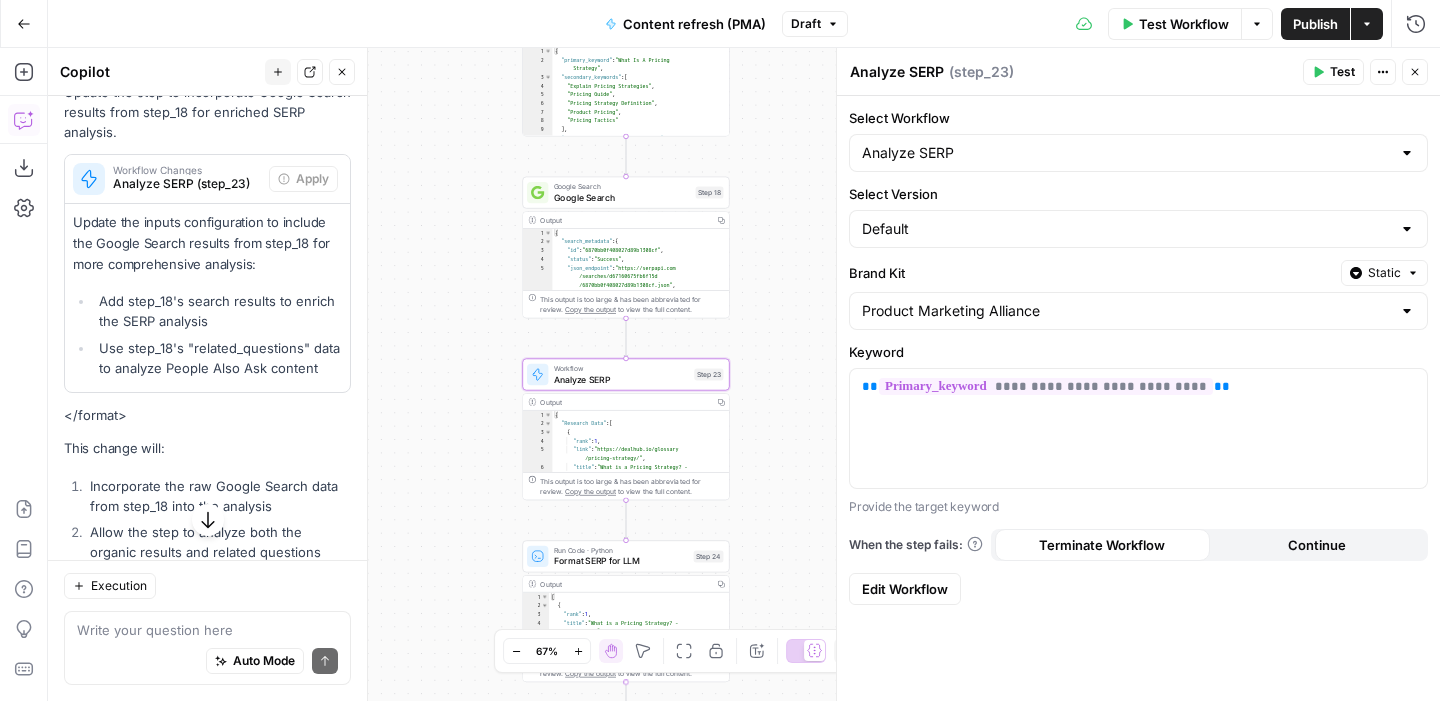 scroll, scrollTop: 1681, scrollLeft: 0, axis: vertical 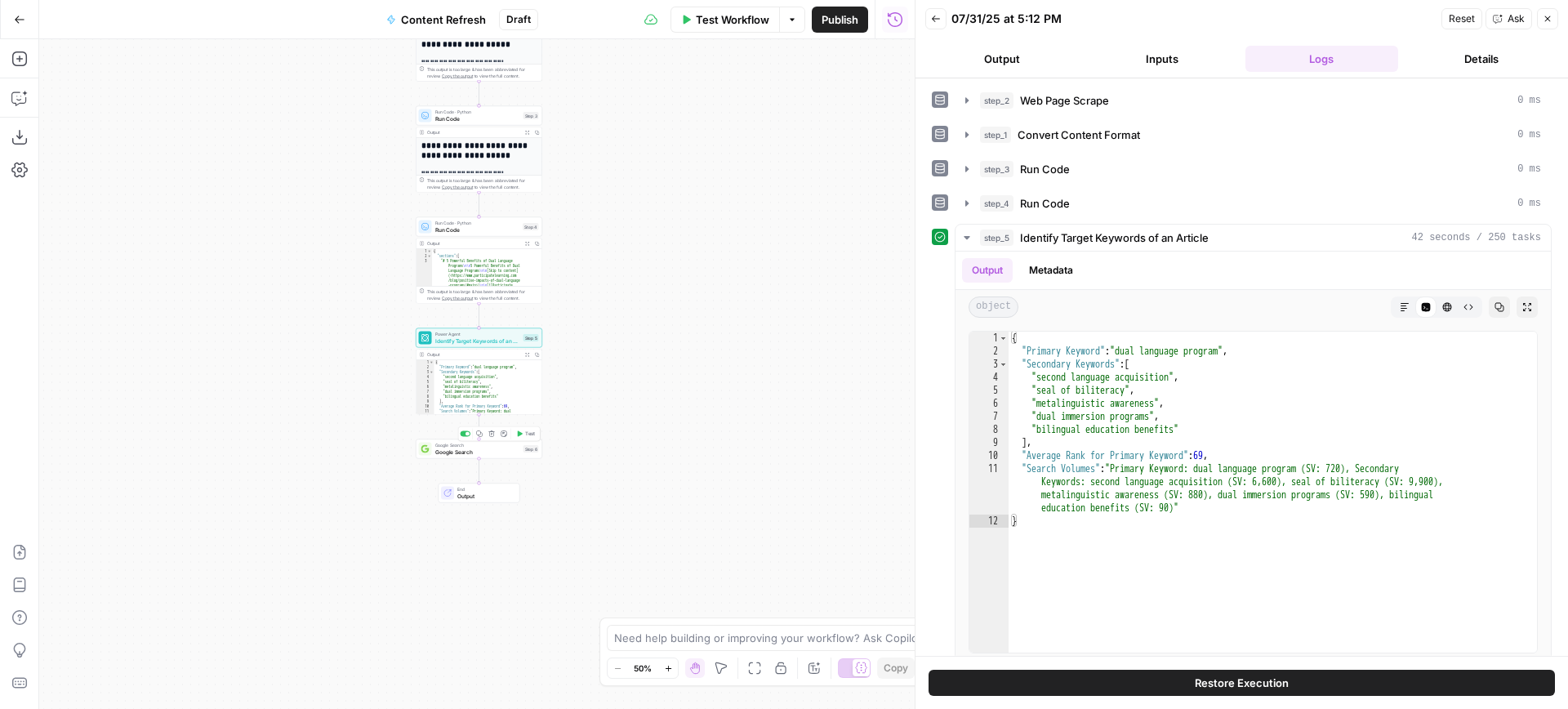 click on "Google Search" at bounding box center [478, 452] 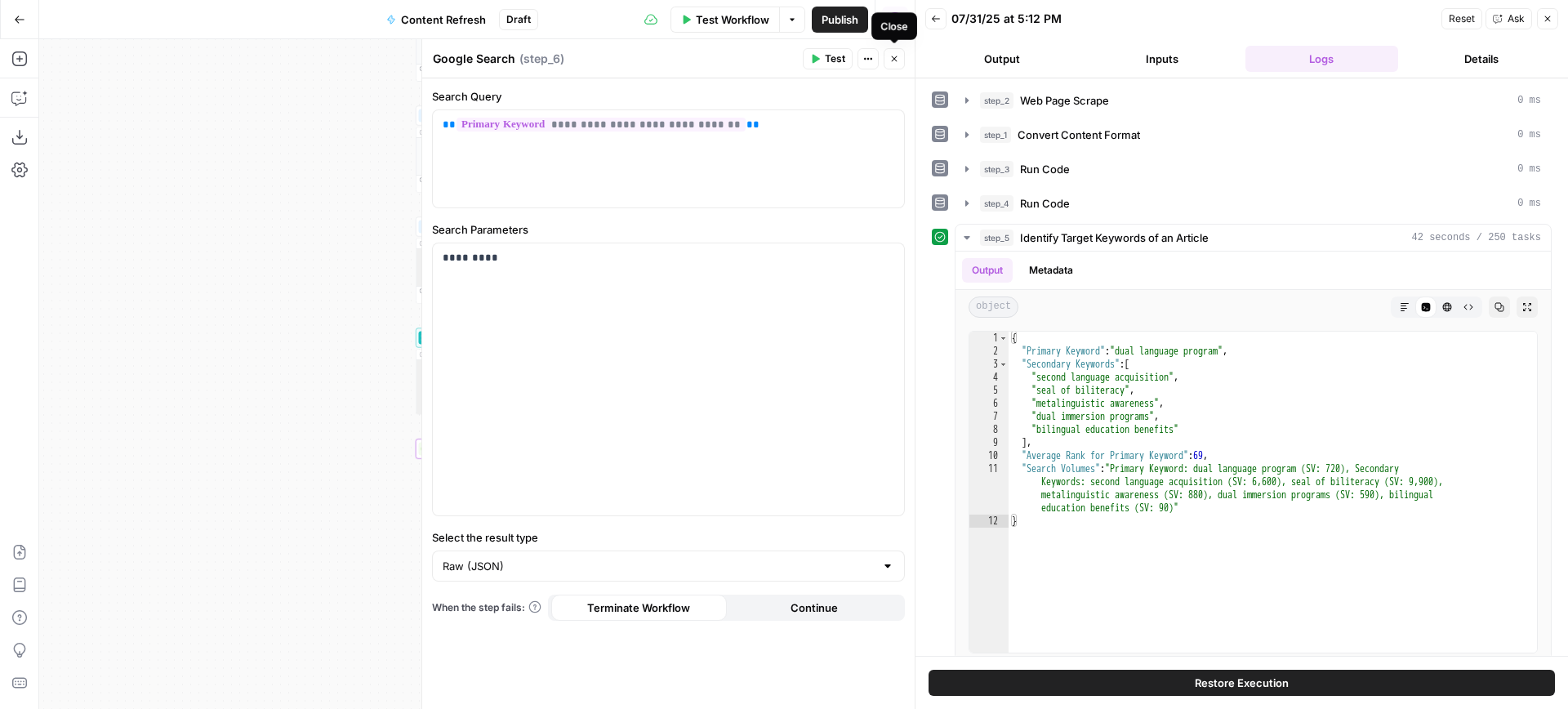 click on "Close" at bounding box center (894, 59) 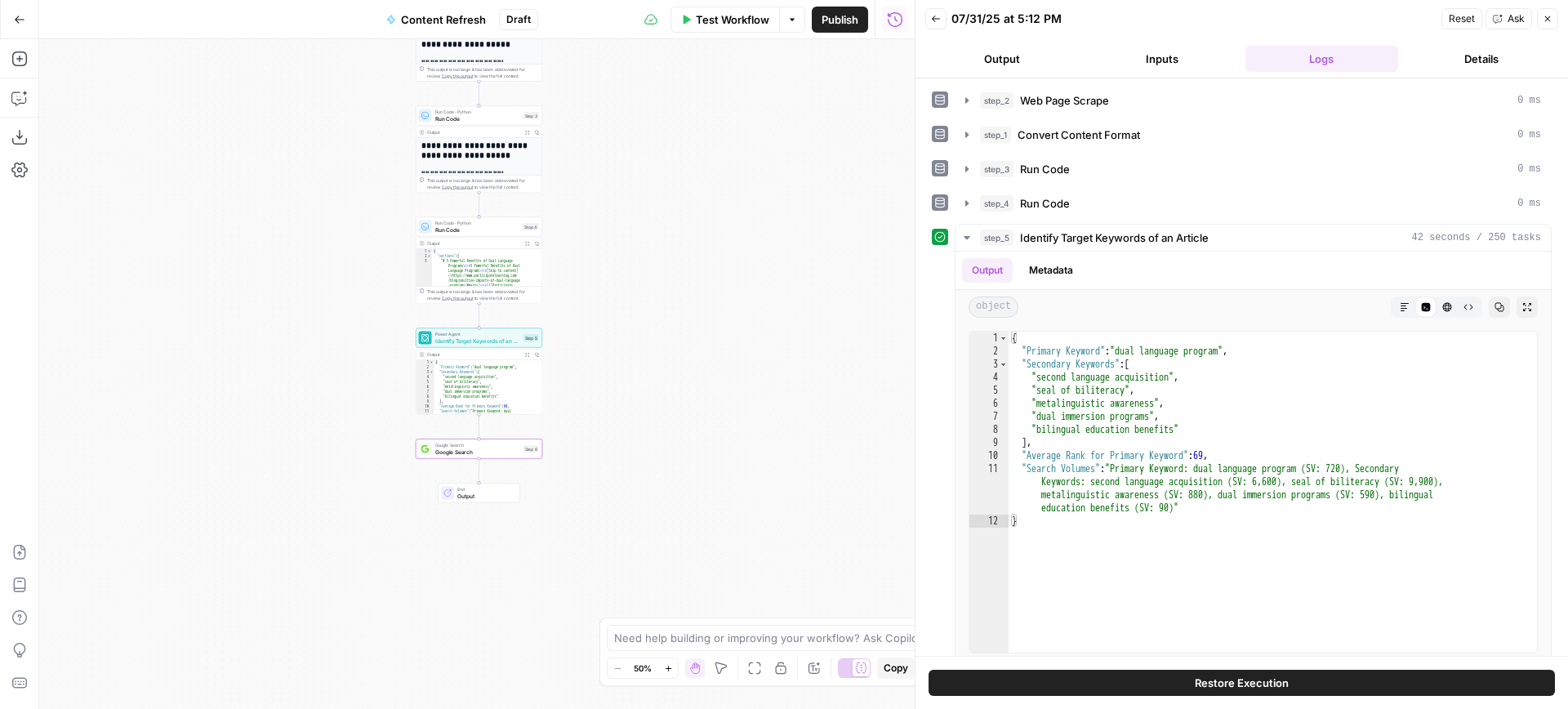 click 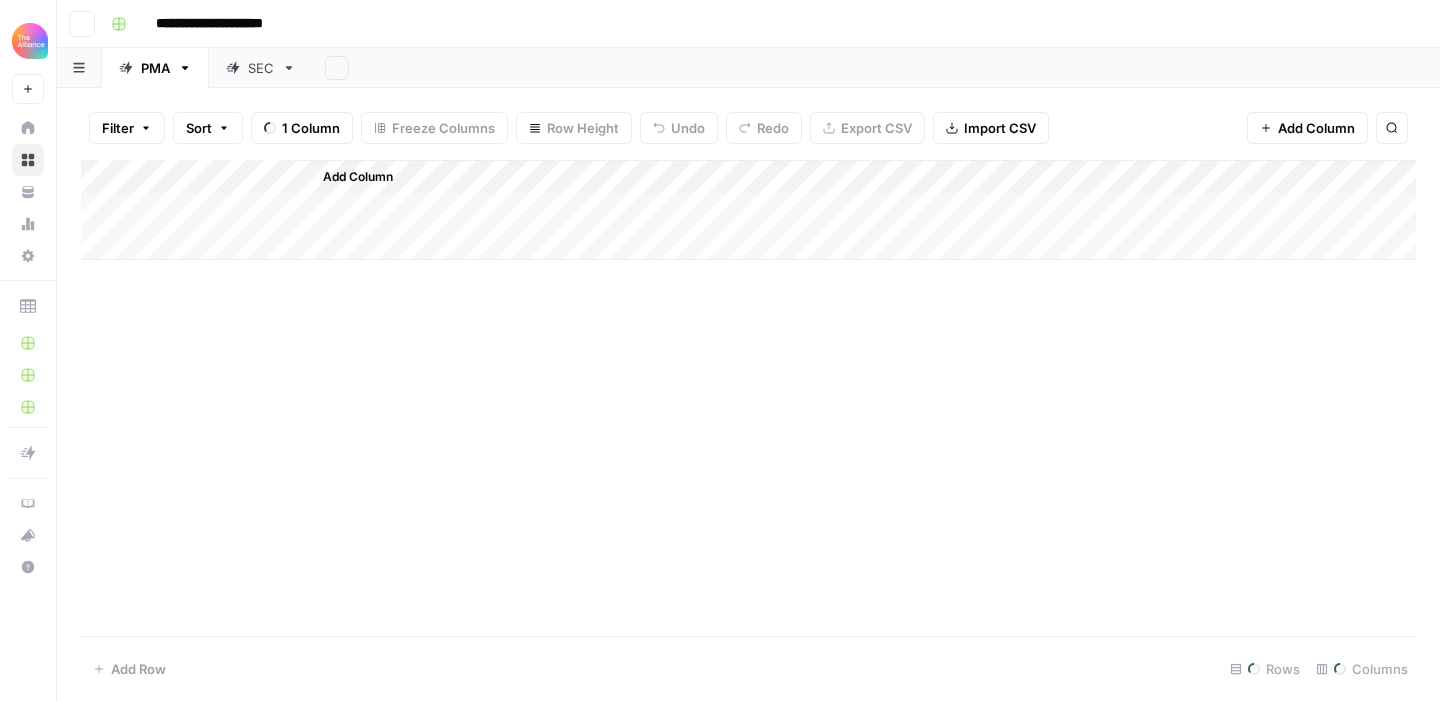 scroll, scrollTop: 0, scrollLeft: 0, axis: both 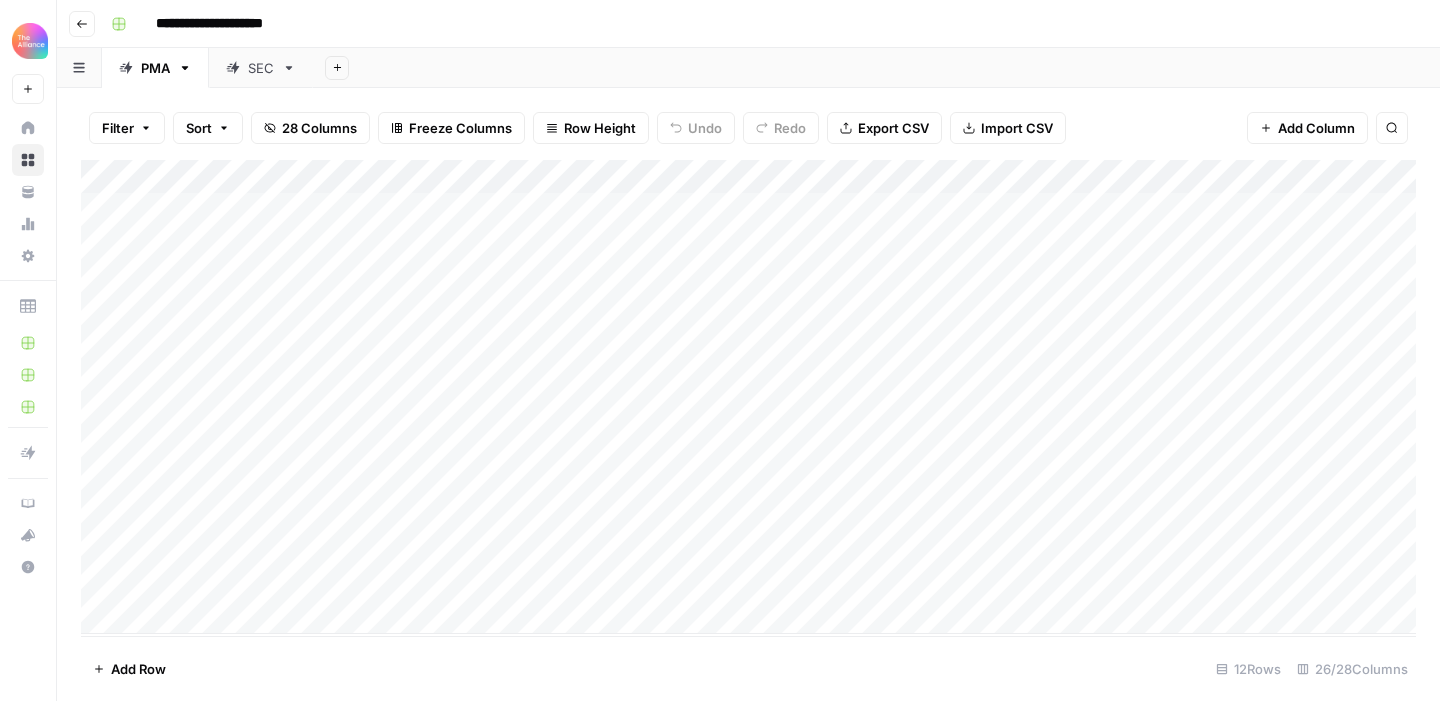 click 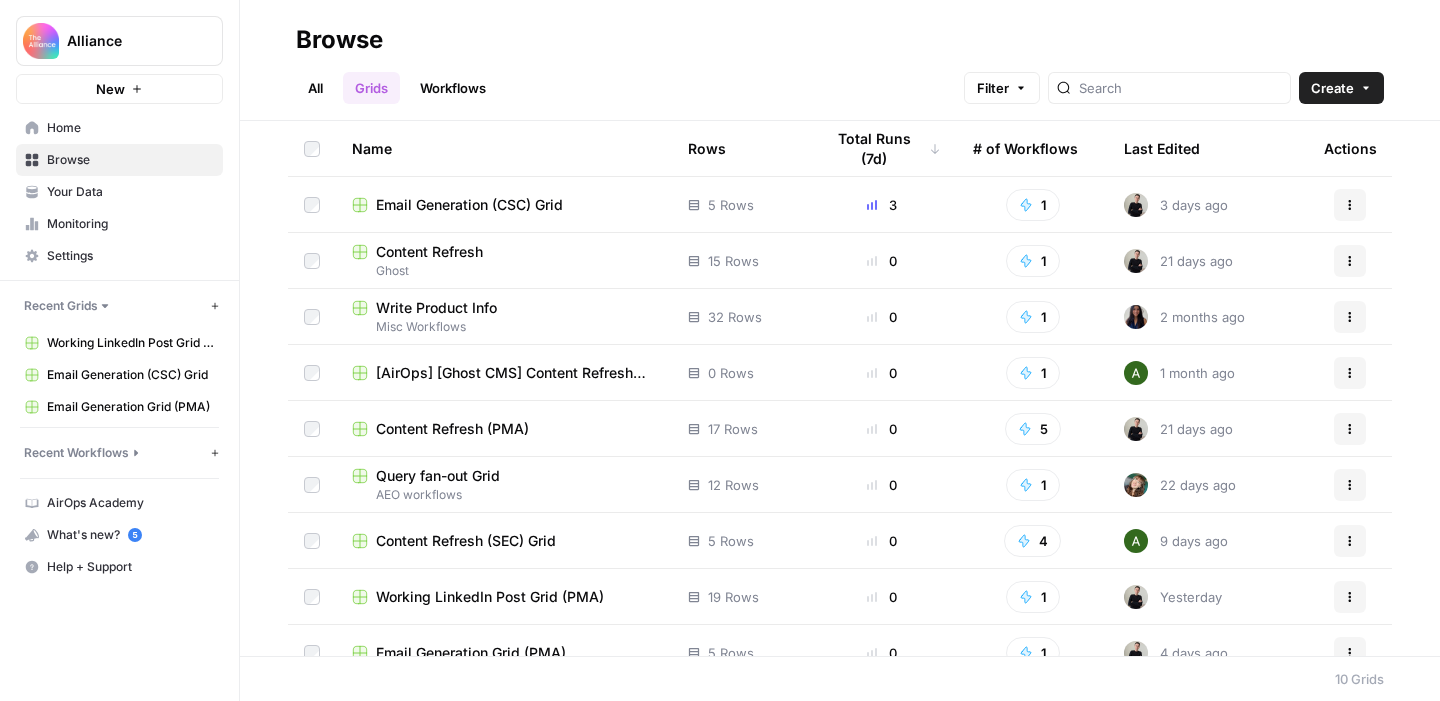 click on "Workflows" at bounding box center [453, 88] 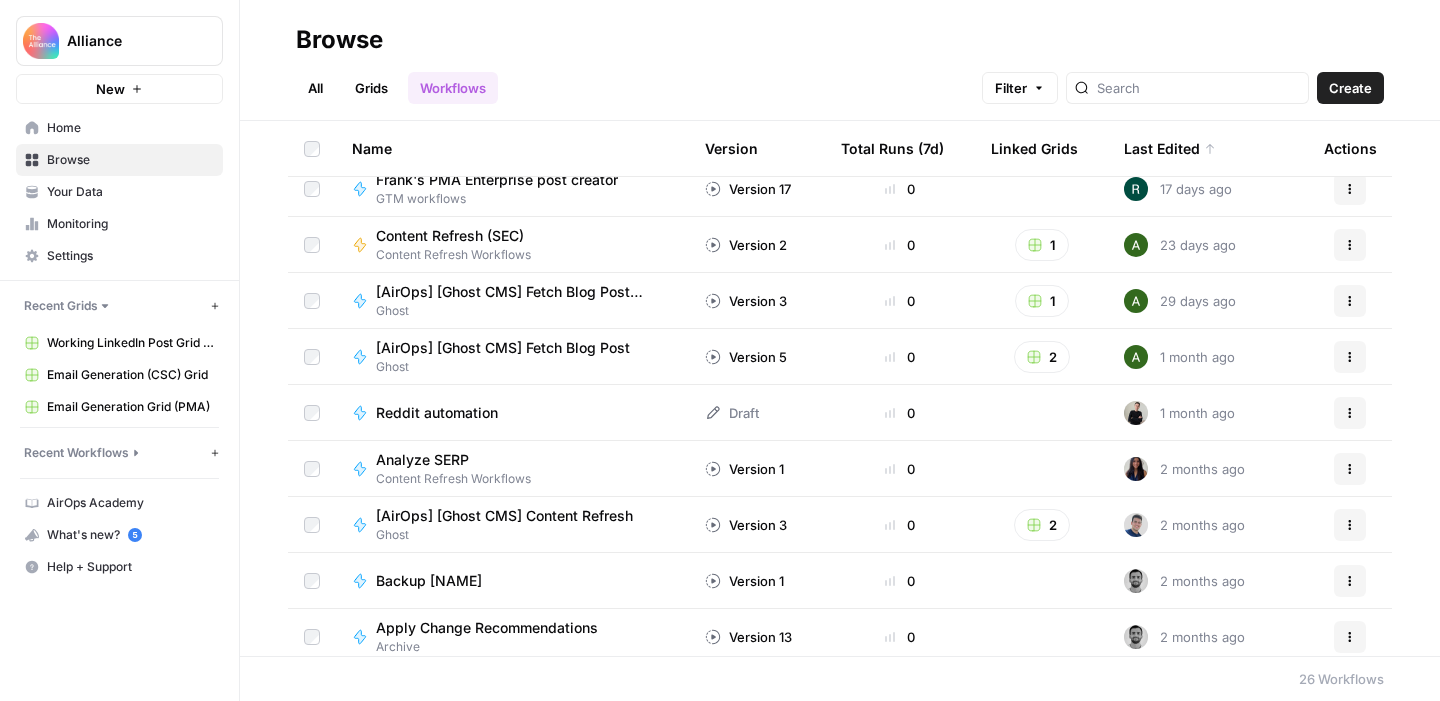 scroll, scrollTop: 522, scrollLeft: 0, axis: vertical 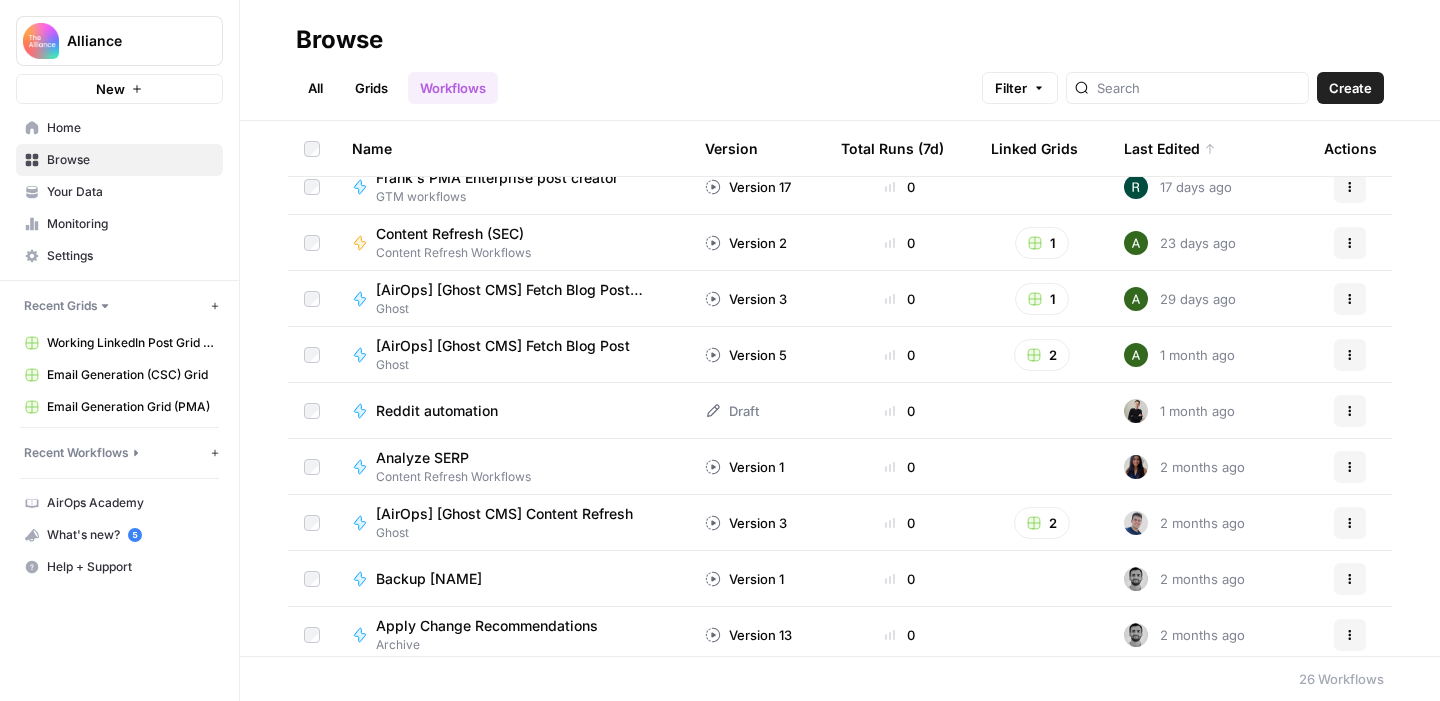 click on "Analyze SERP" at bounding box center [445, 458] 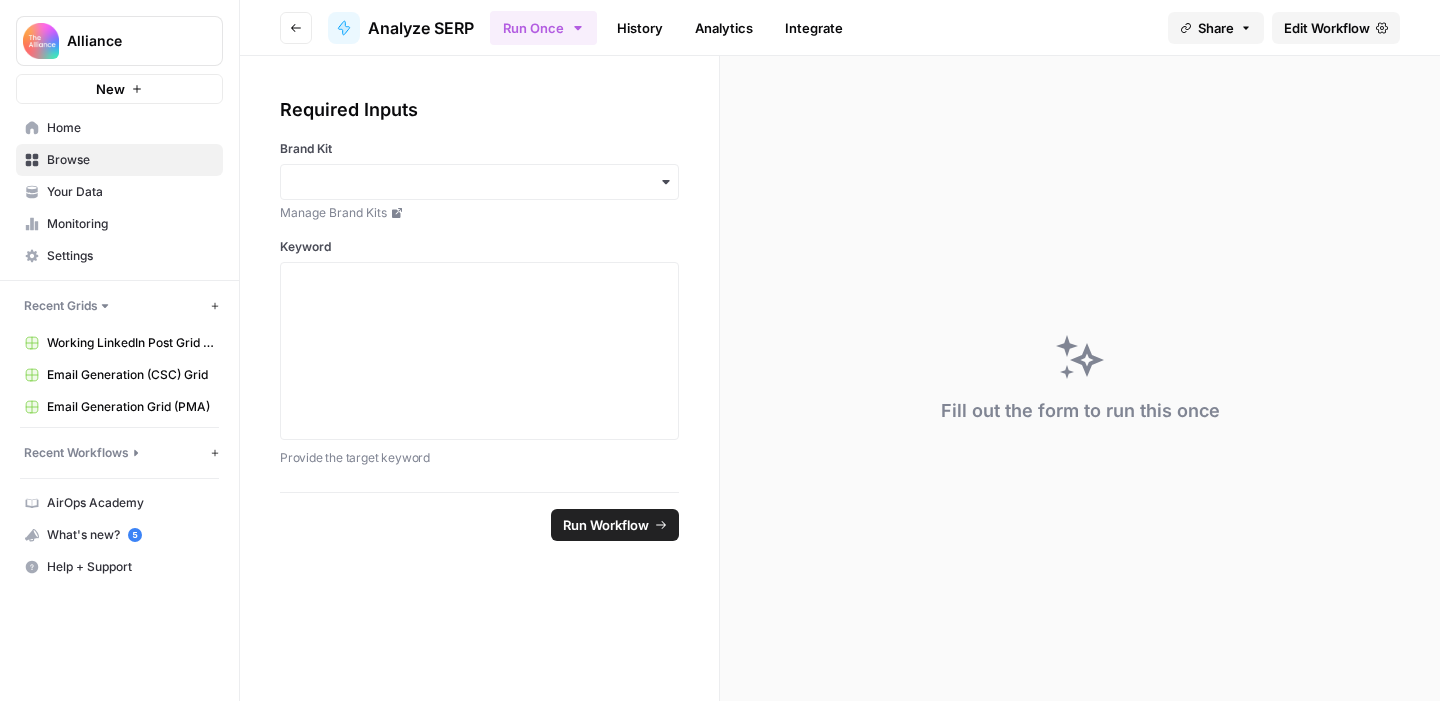 click on "Edit Workflow" at bounding box center (1327, 28) 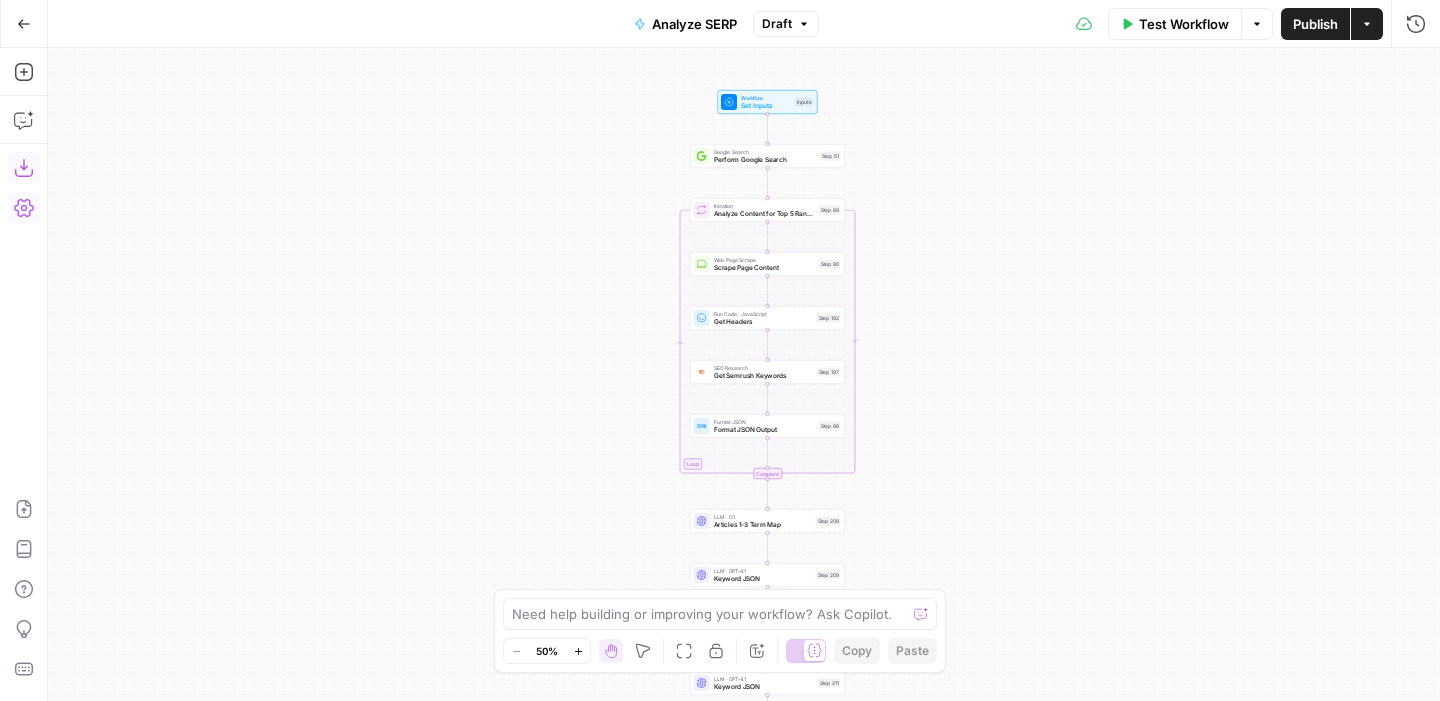 click 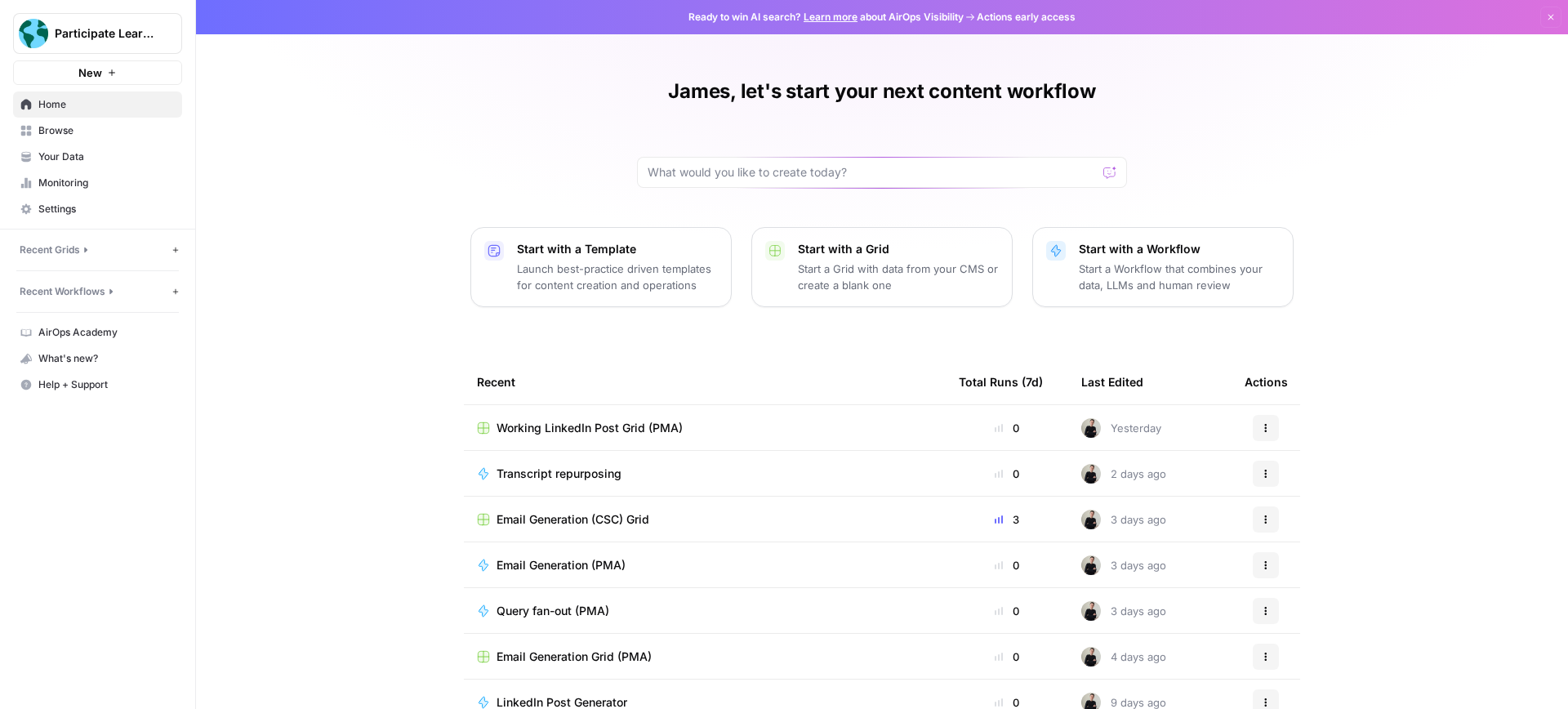 scroll, scrollTop: 0, scrollLeft: 0, axis: both 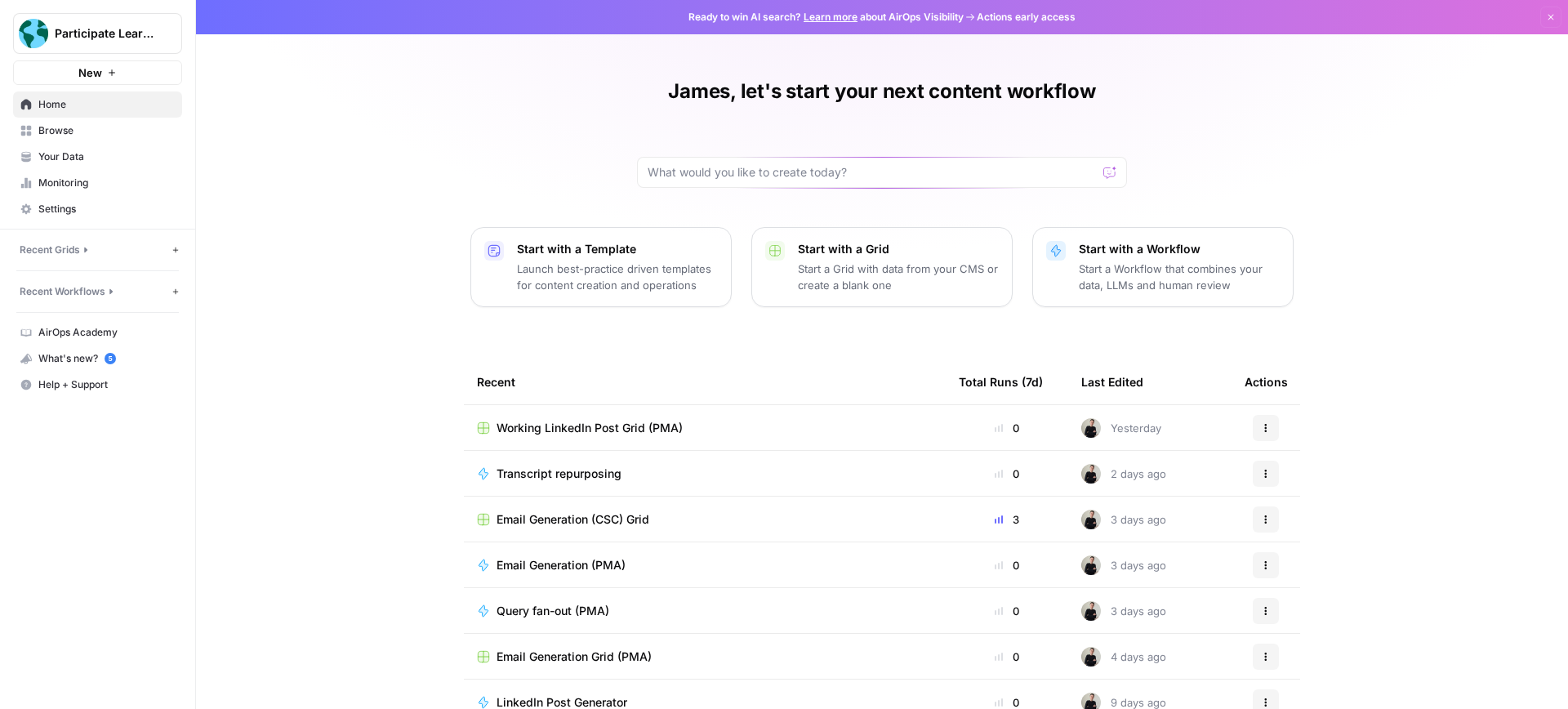 click 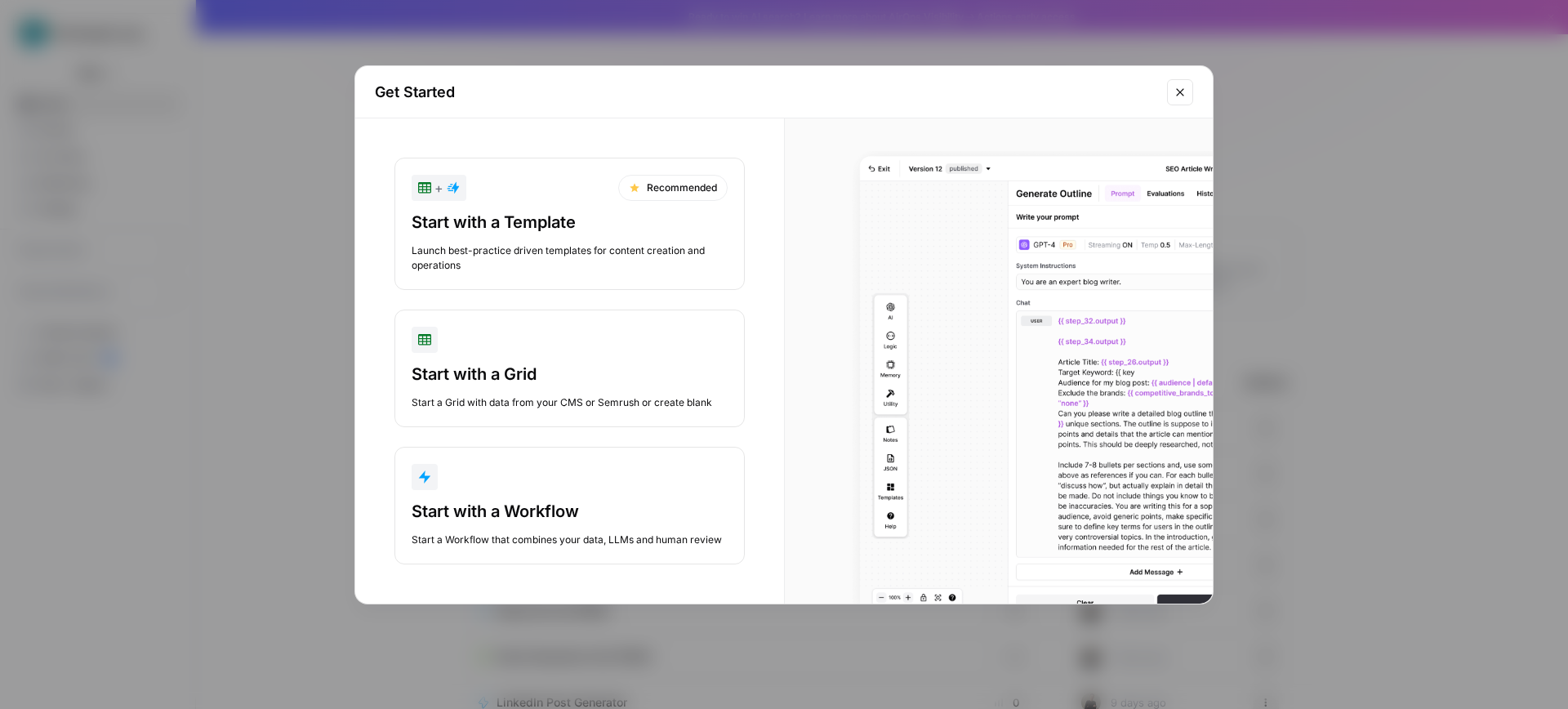 click on "Start with a Workflow" at bounding box center (569, 511) 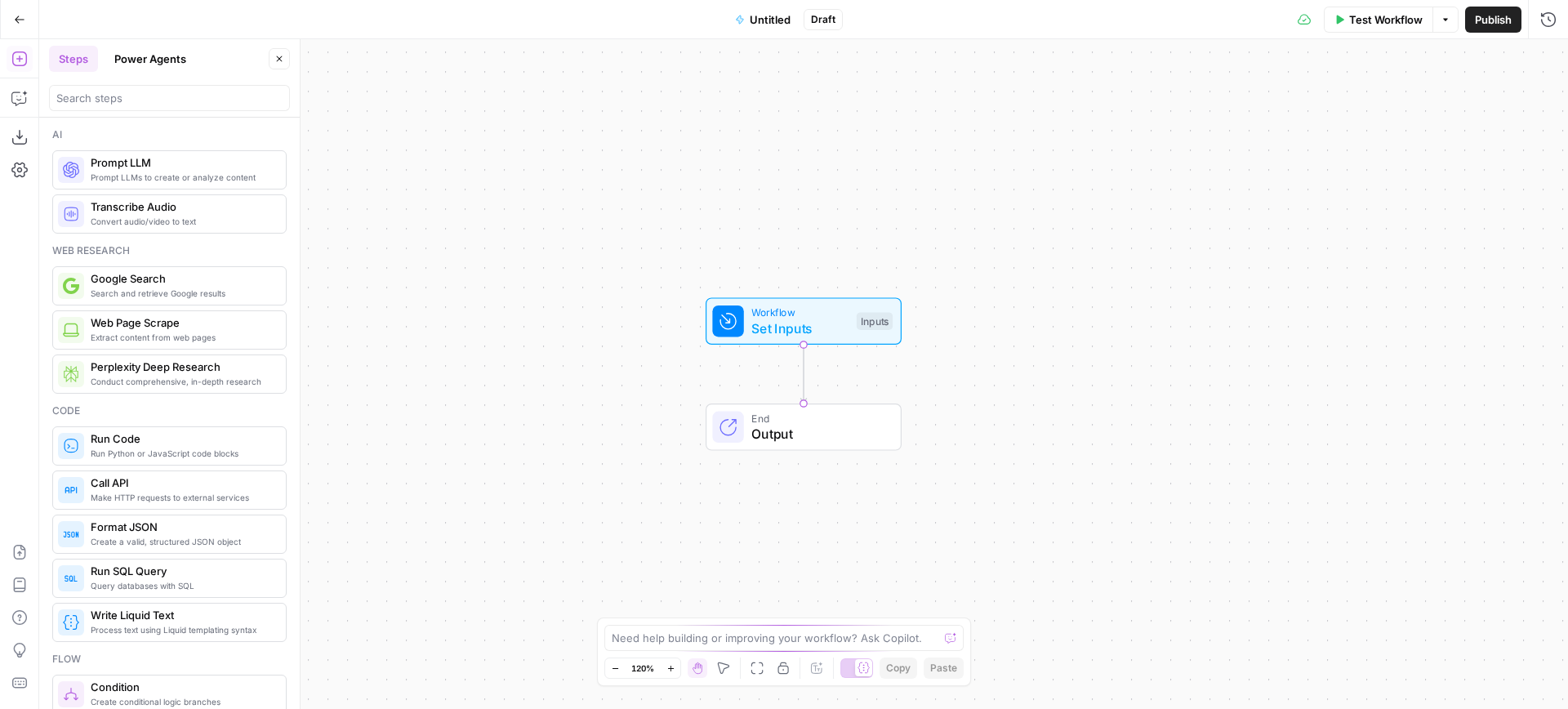 click on "Untitled" at bounding box center [770, 20] 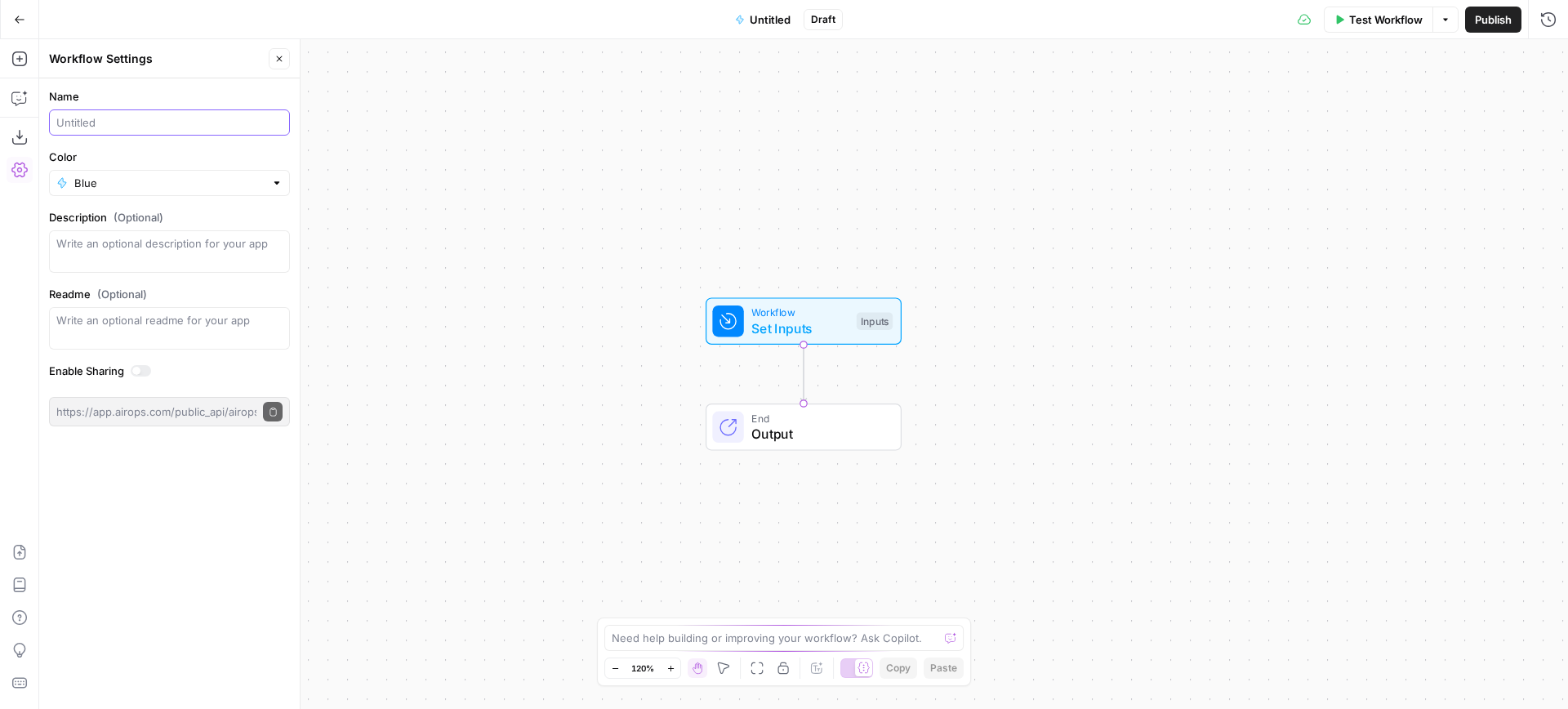 click on "Name" at bounding box center (169, 123) 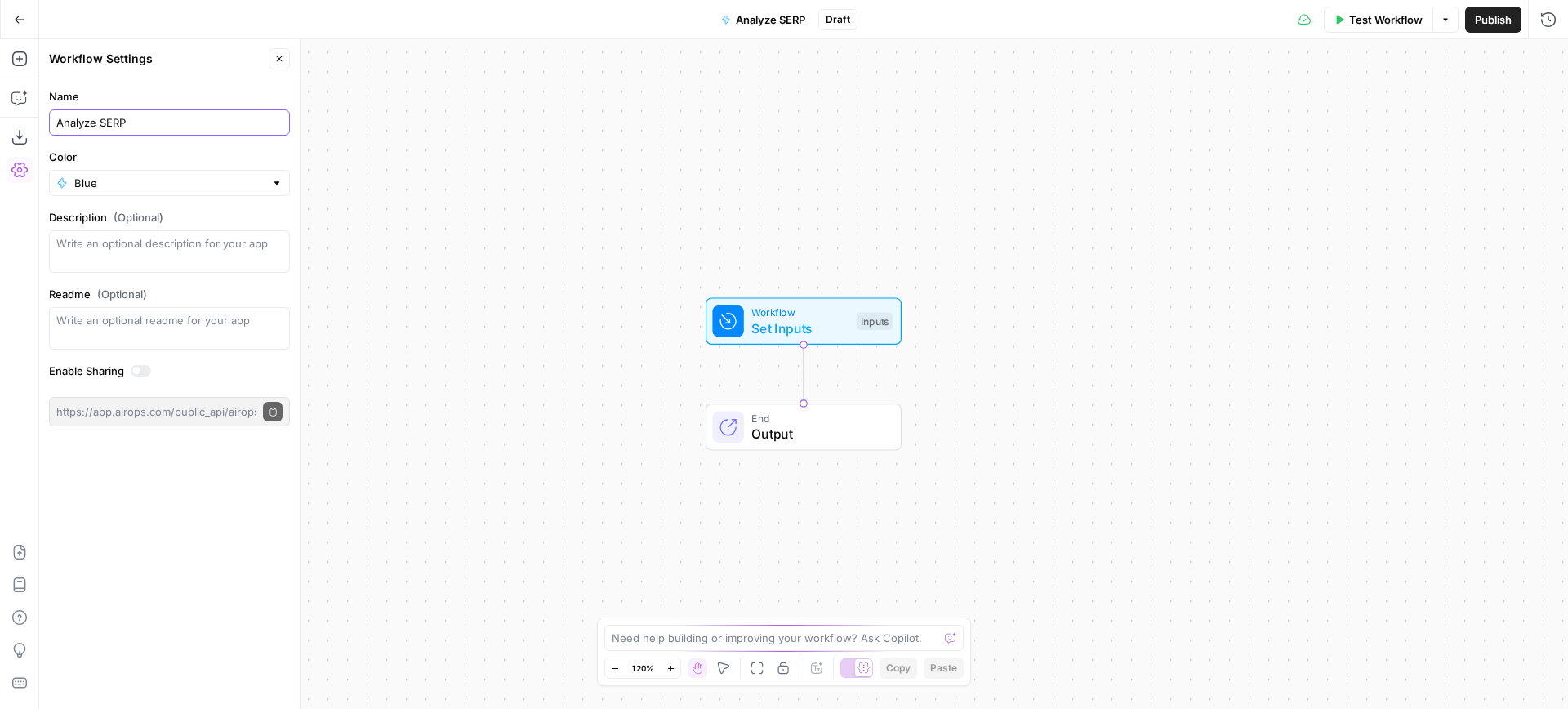 type on "Analyze SERP" 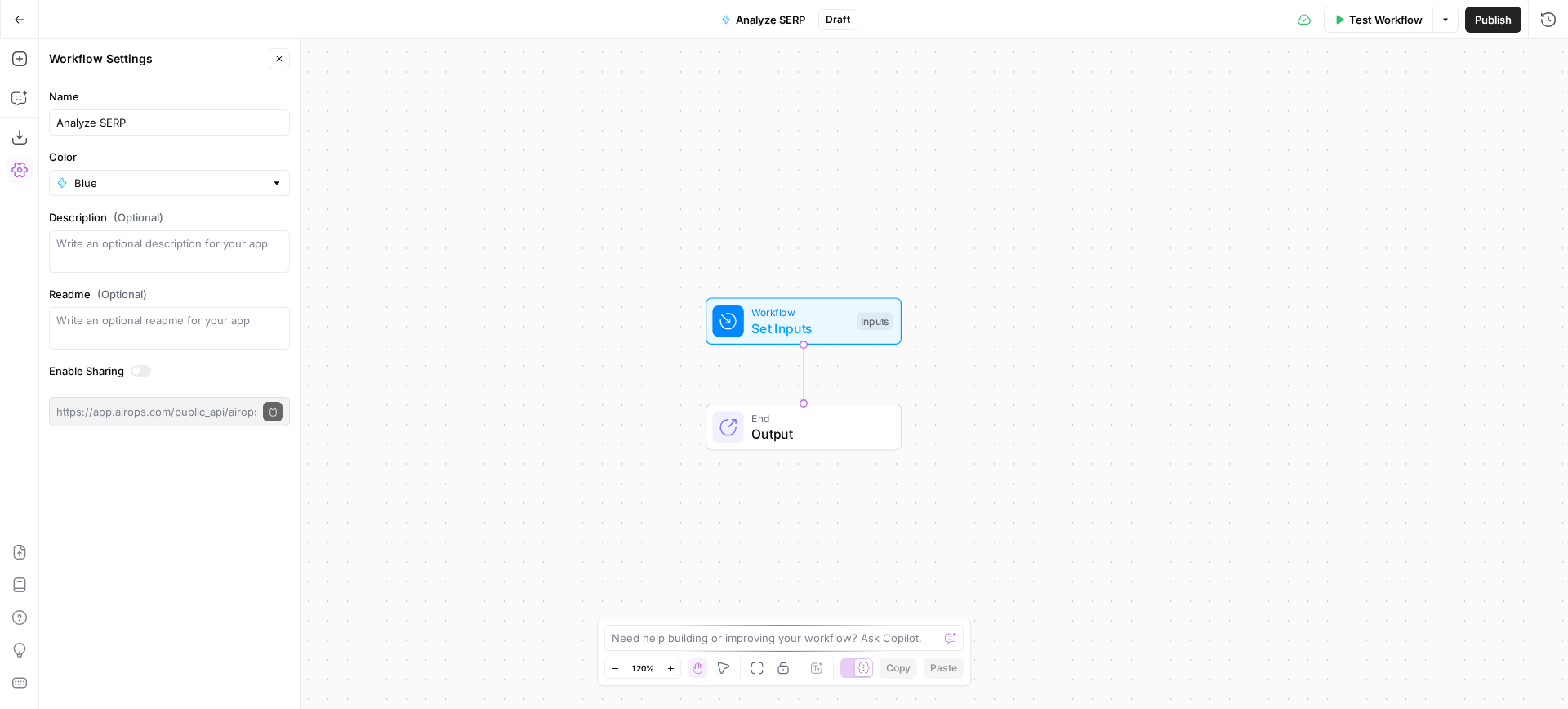 click on "Workflow Set Inputs Inputs End Output" at bounding box center [804, 374] 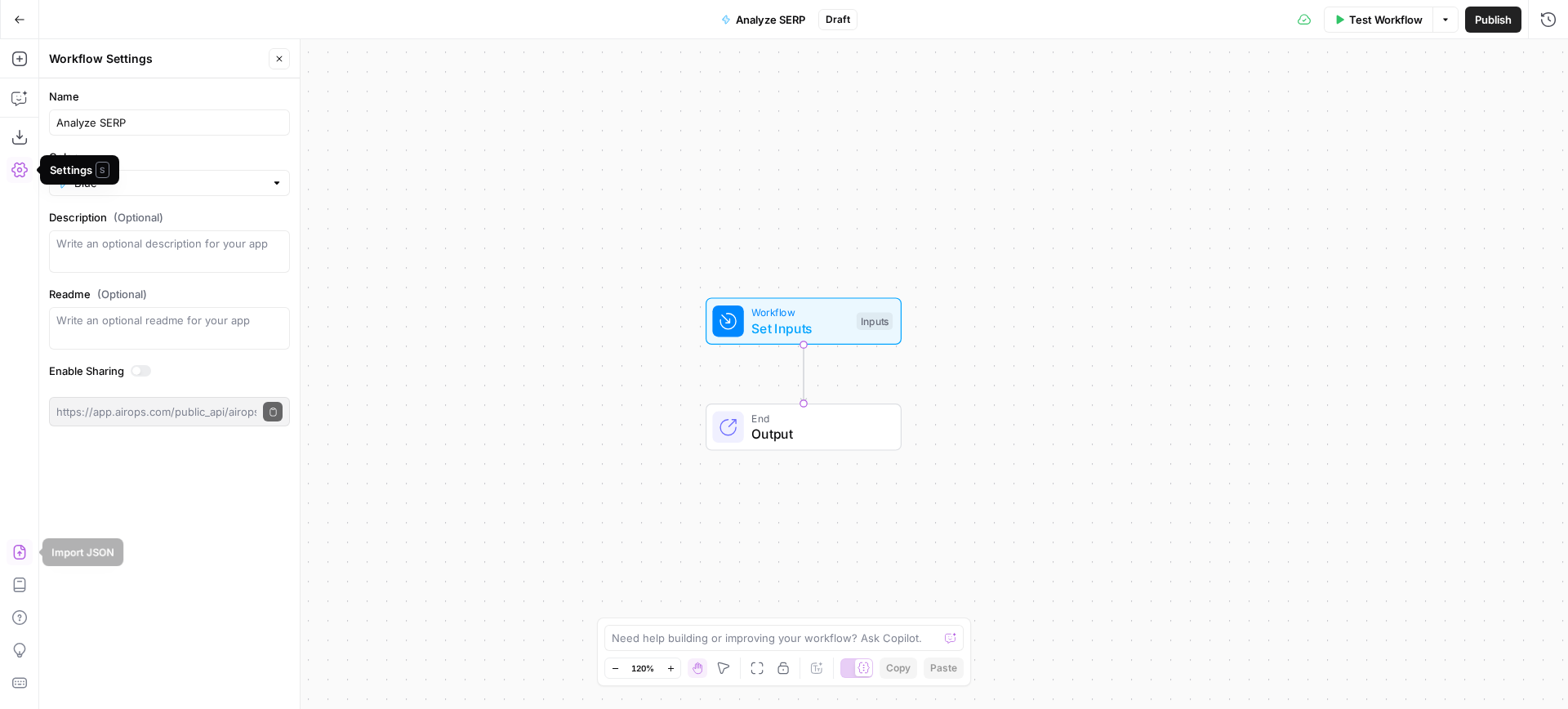 click 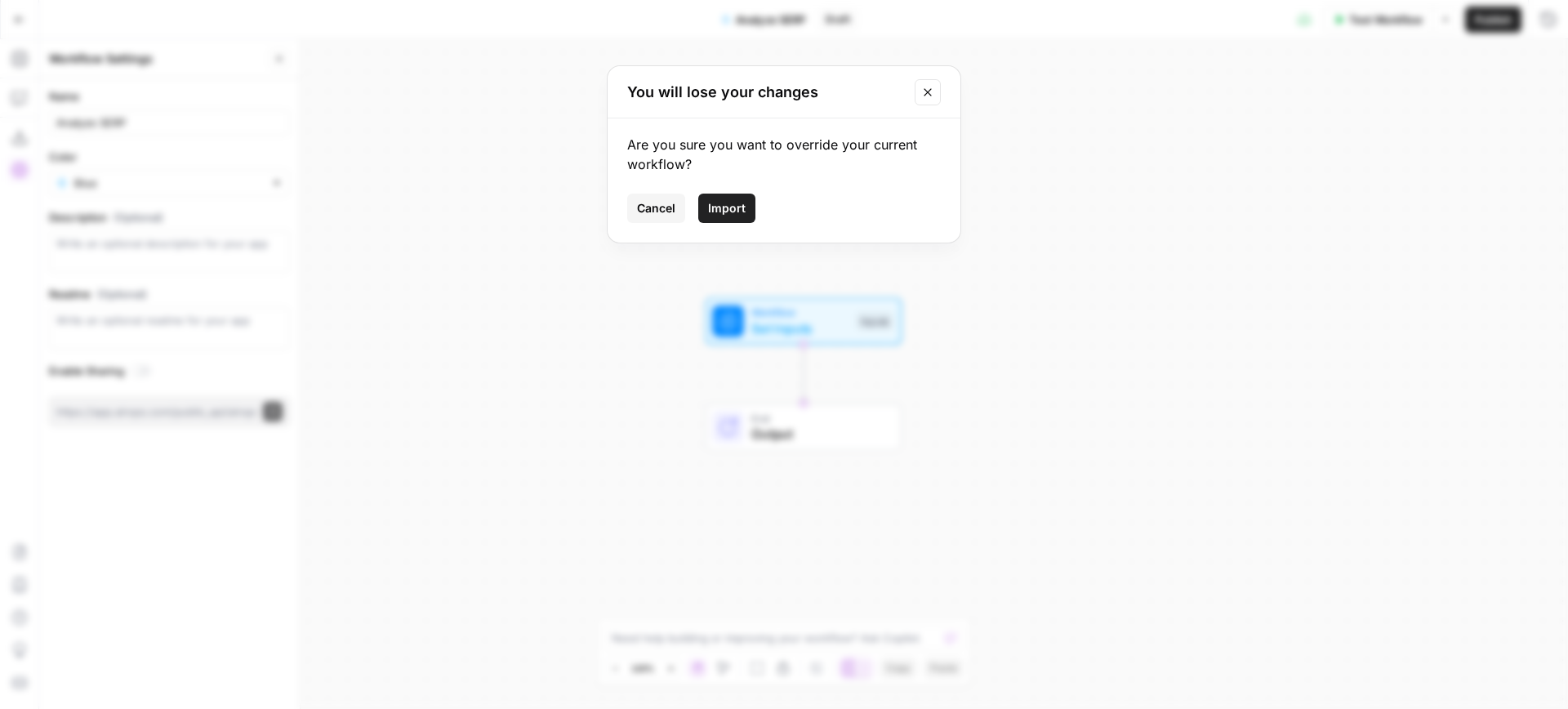click on "Import" at bounding box center (727, 208) 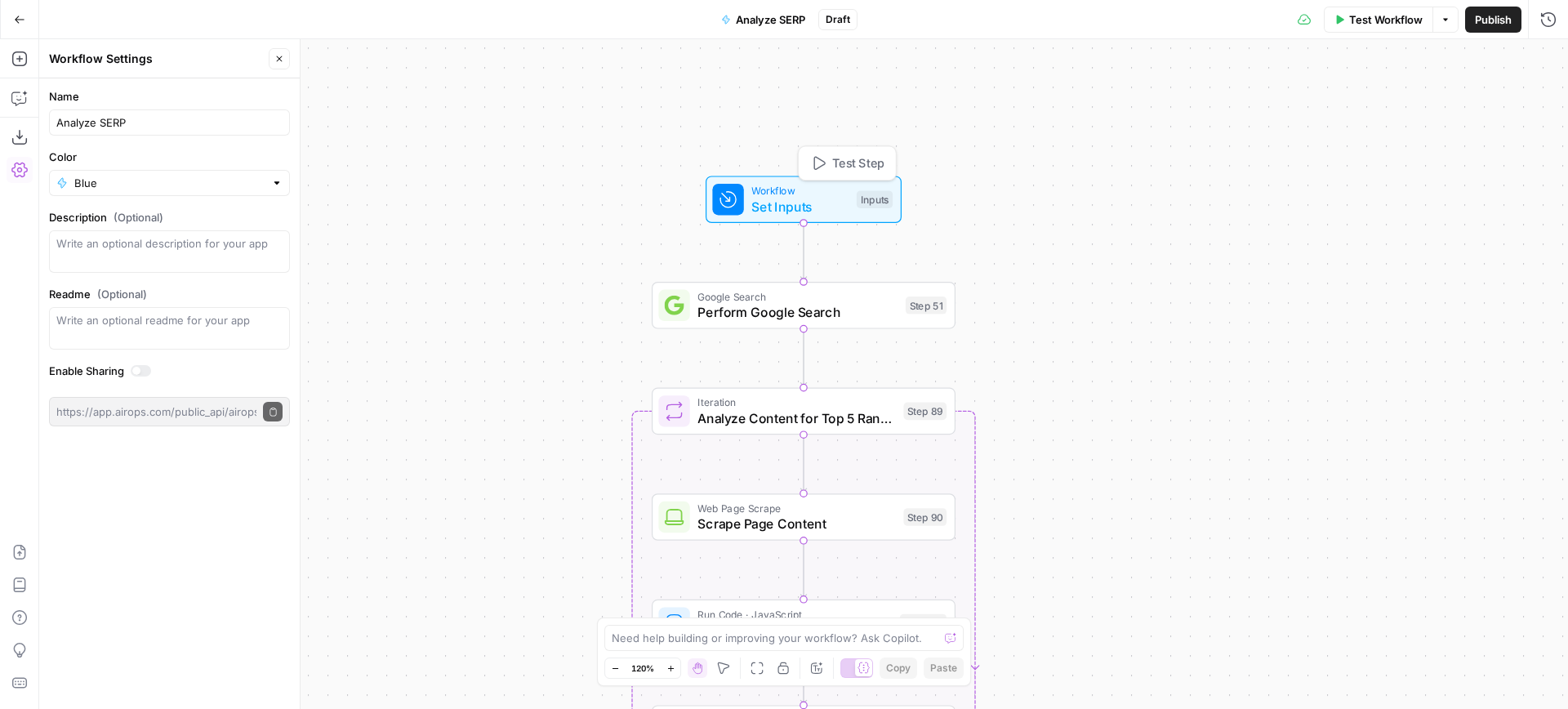 click on "Workflow" at bounding box center (800, 190) 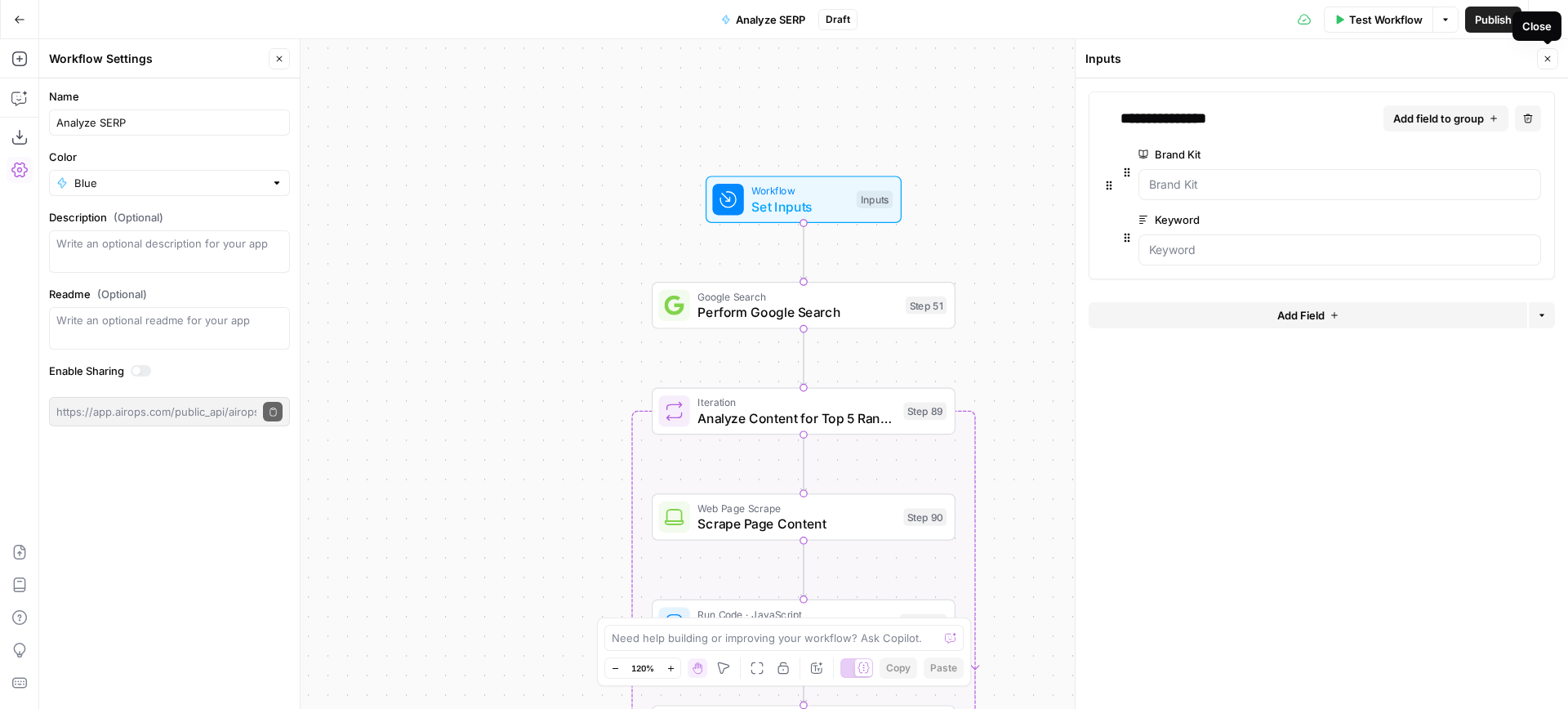 click 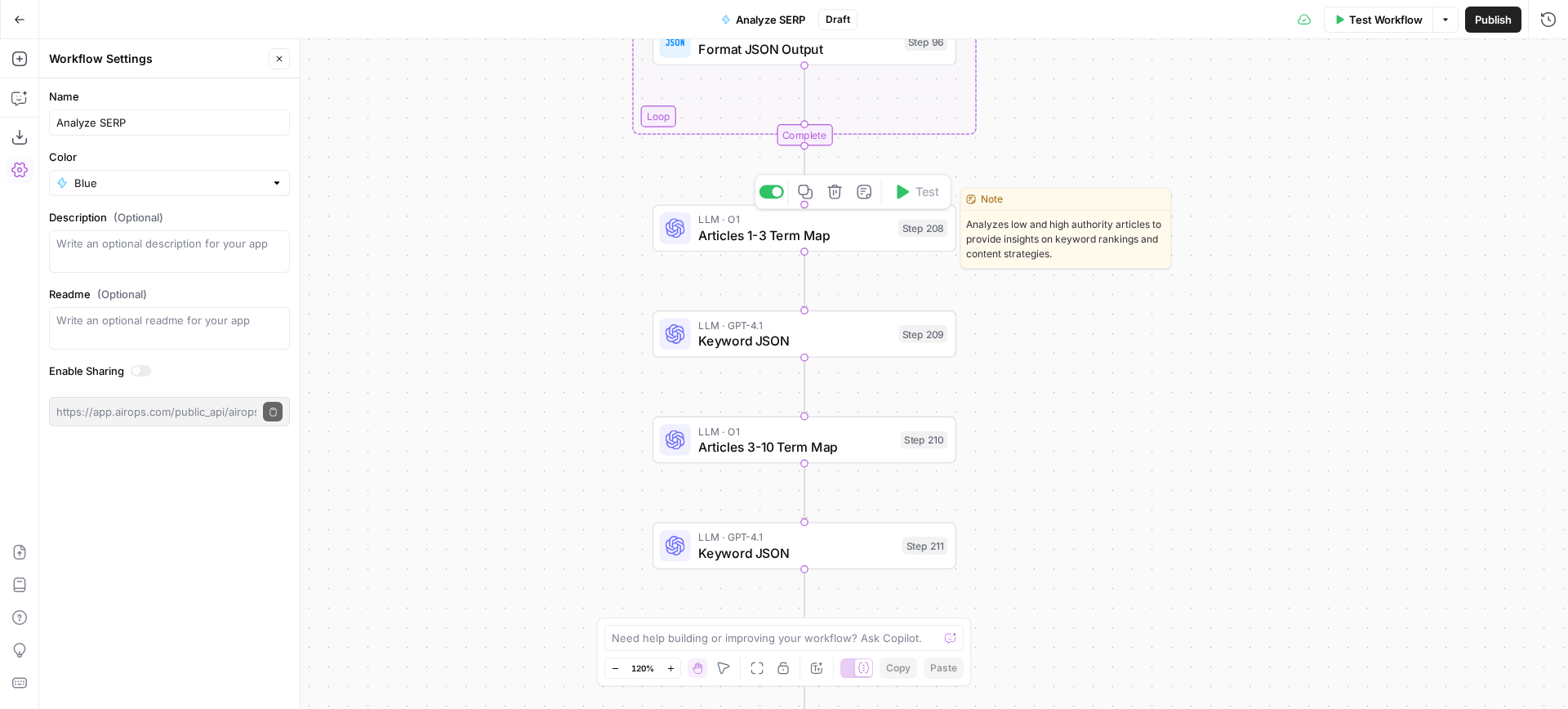 click on "Articles 1-3 Term Map" at bounding box center [794, 235] 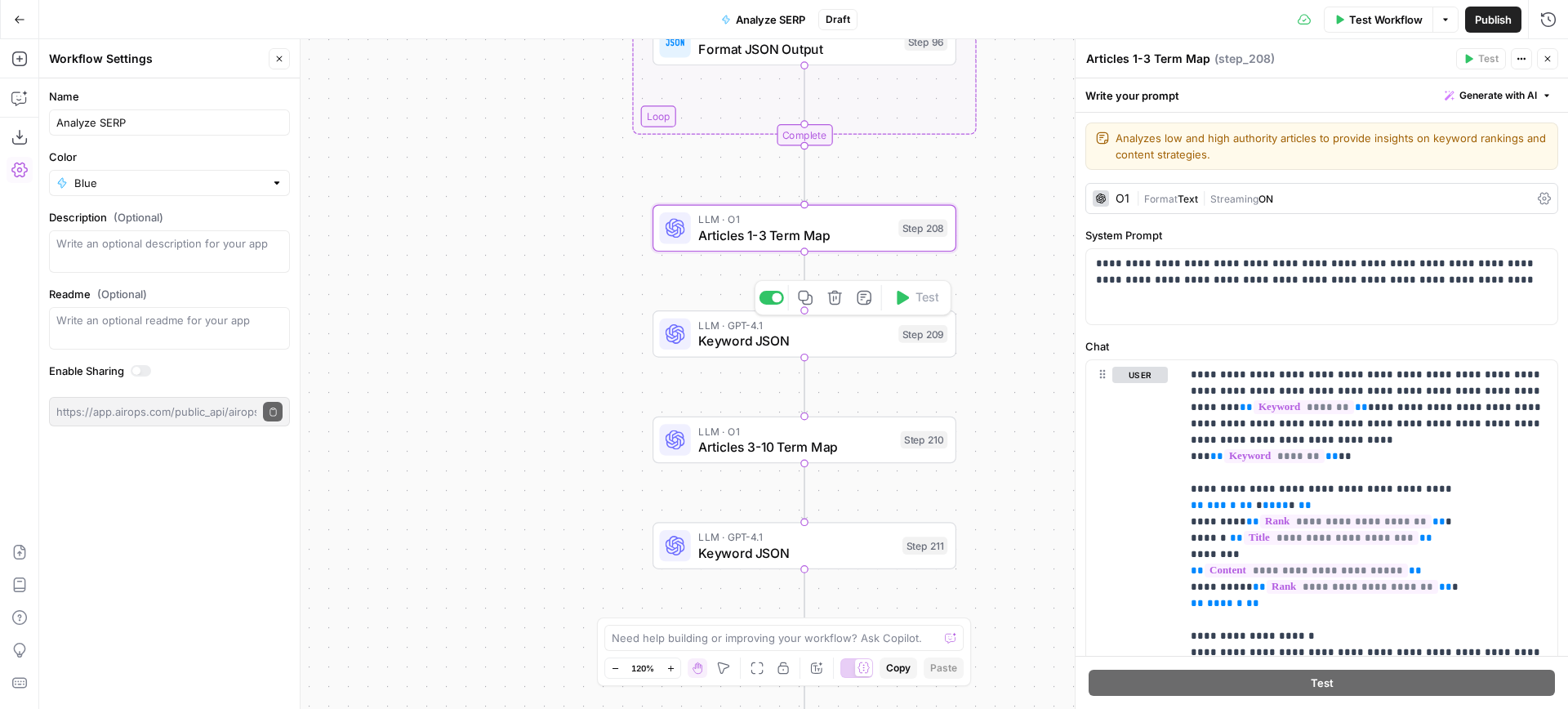 click on "Keyword JSON" at bounding box center [794, 341] 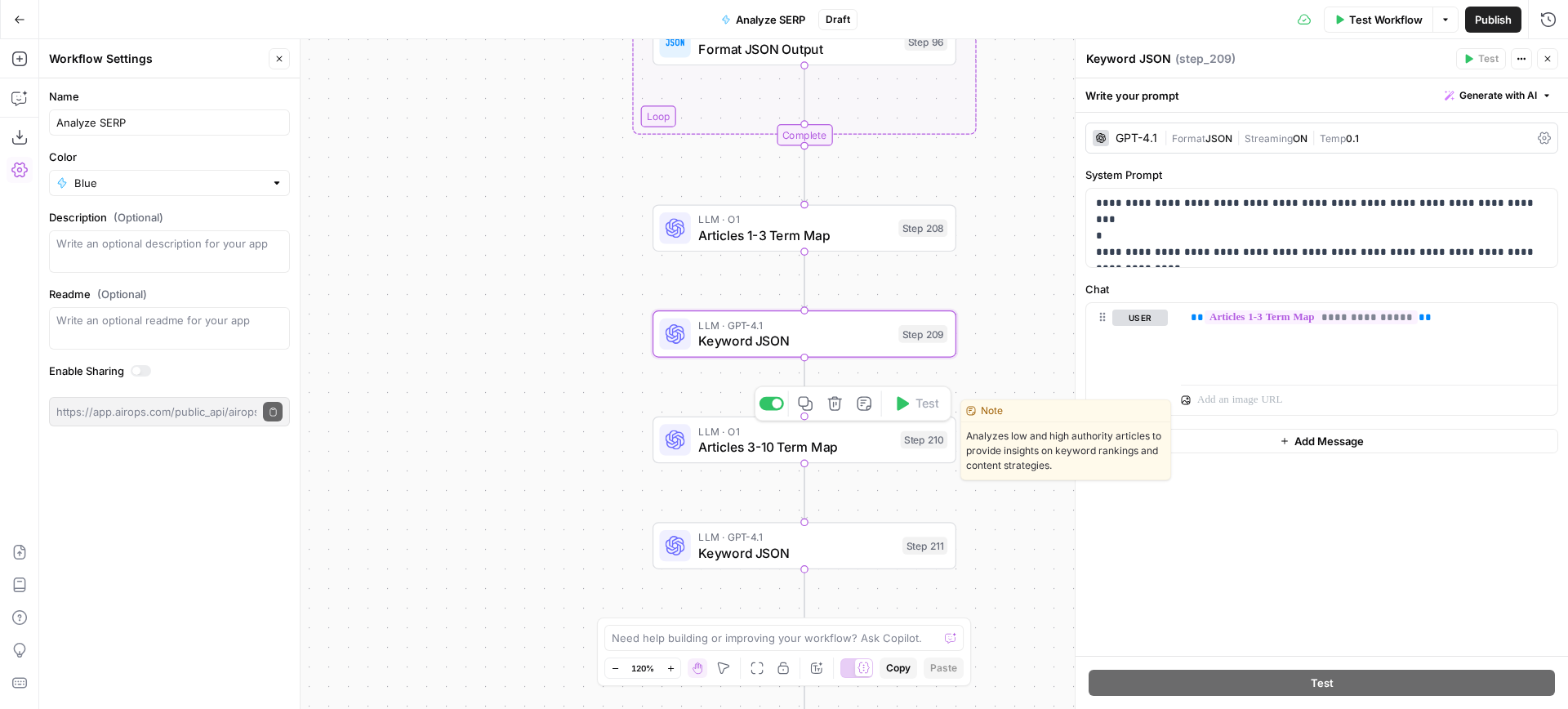 click on "Articles 3-10 Term Map" at bounding box center (795, 447) 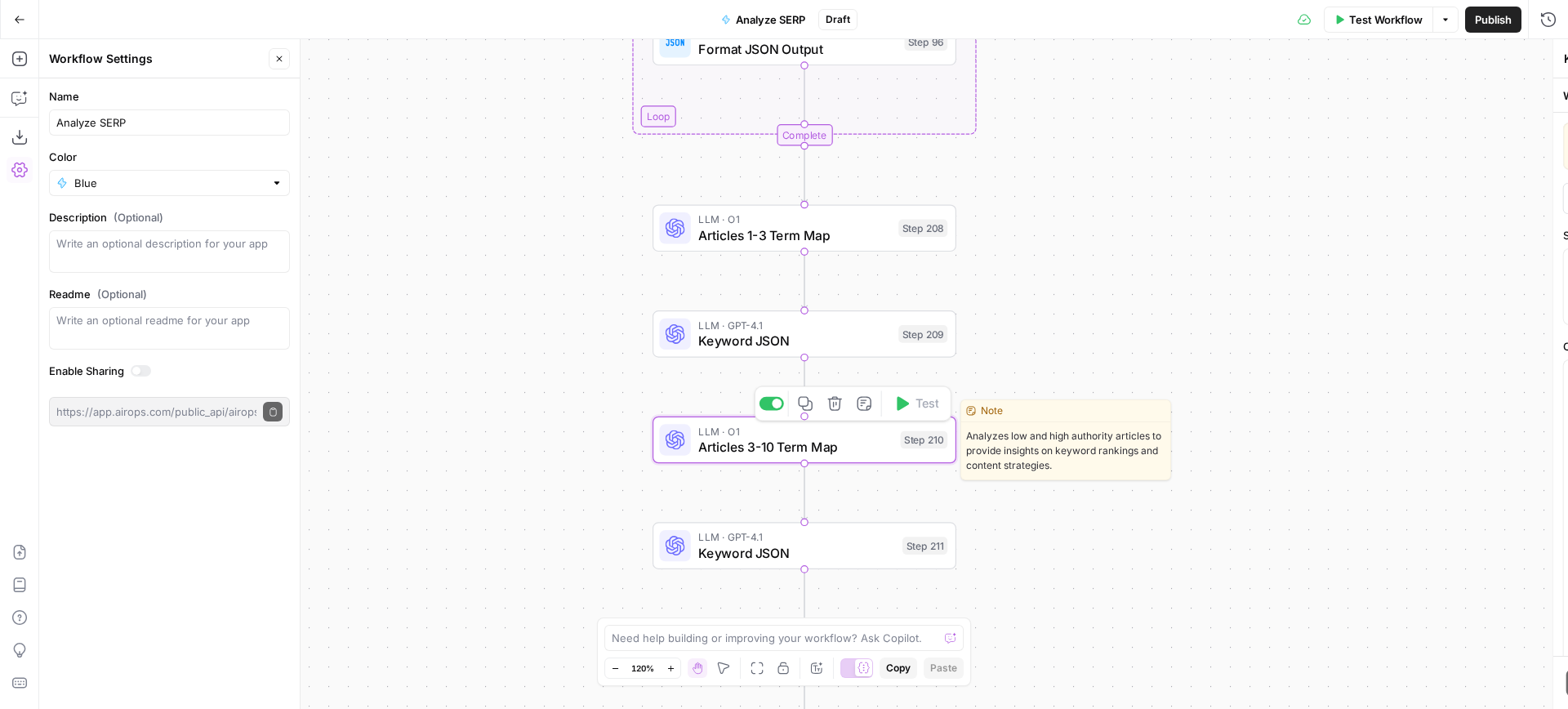 type on "Articles 3-10 Term Map" 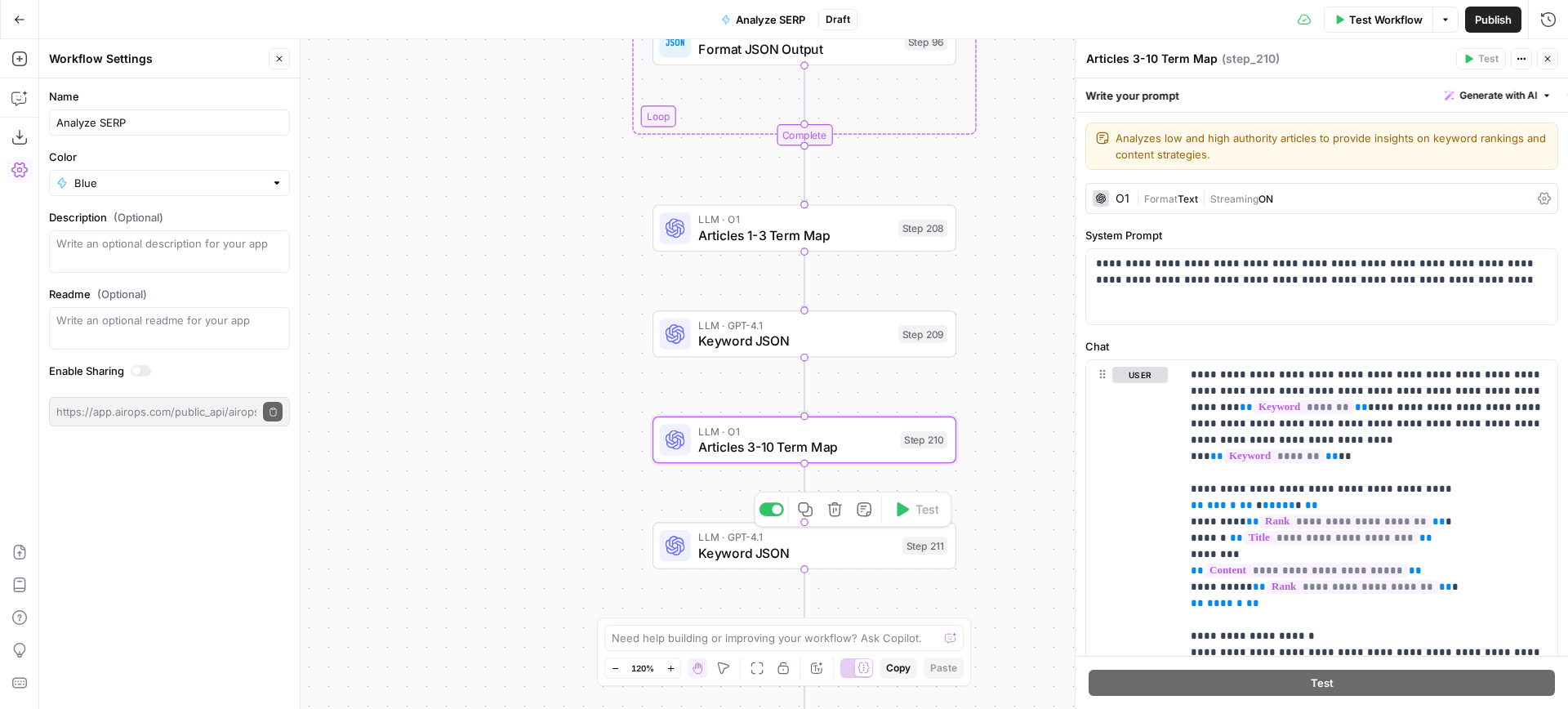 click on "Keyword JSON" at bounding box center [796, 553] 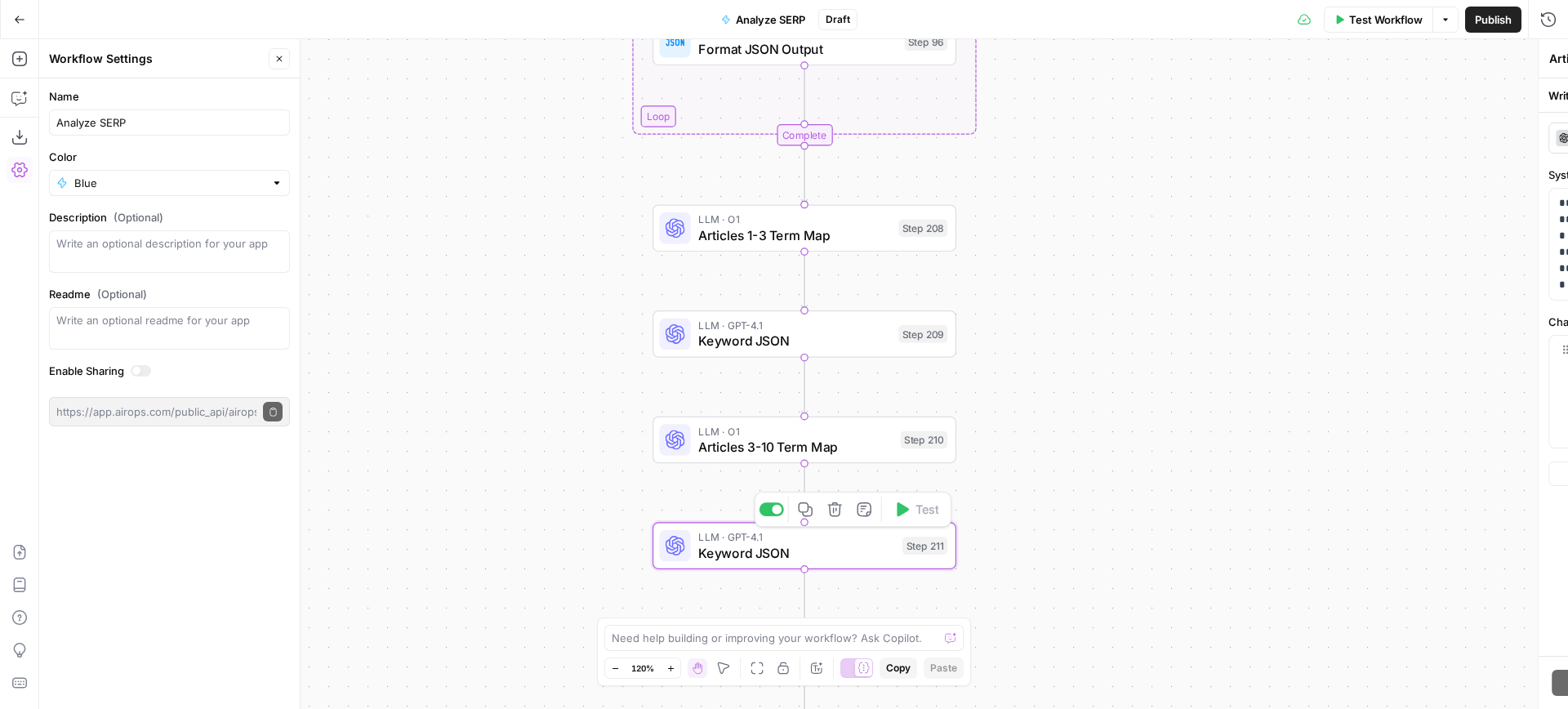 type on "Keyword JSON" 